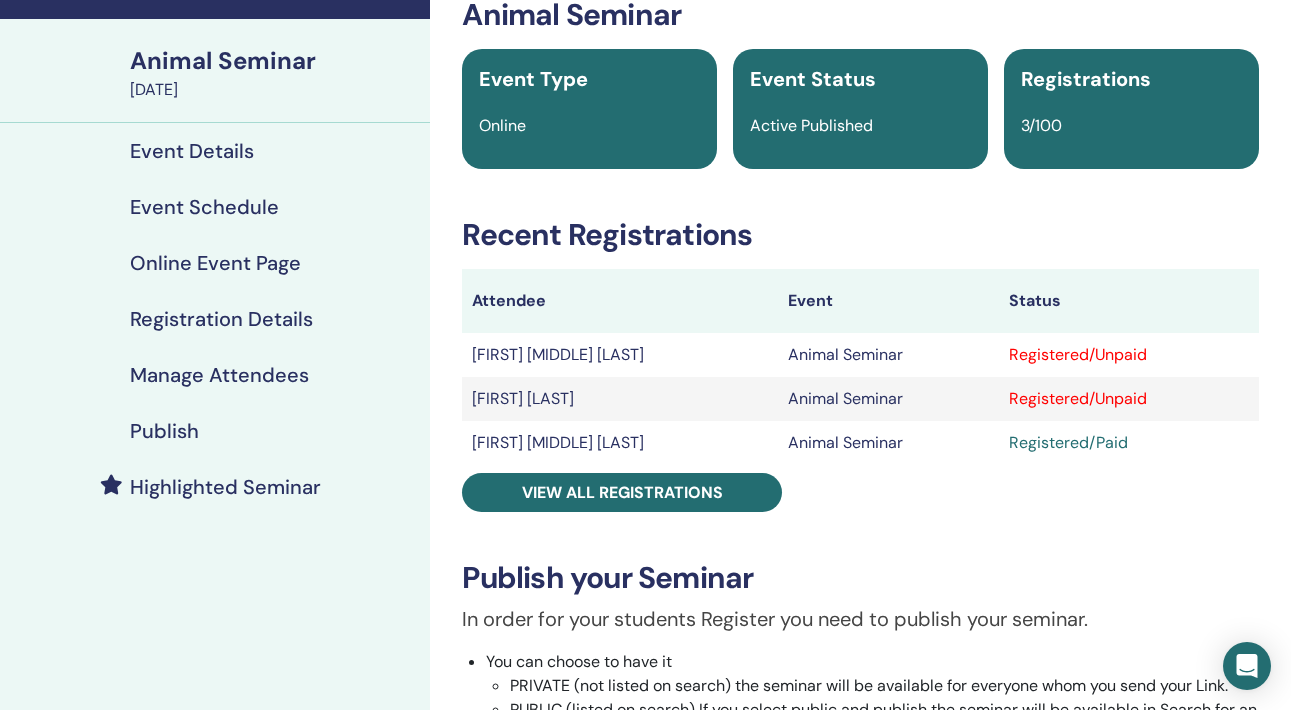 scroll, scrollTop: 117, scrollLeft: 0, axis: vertical 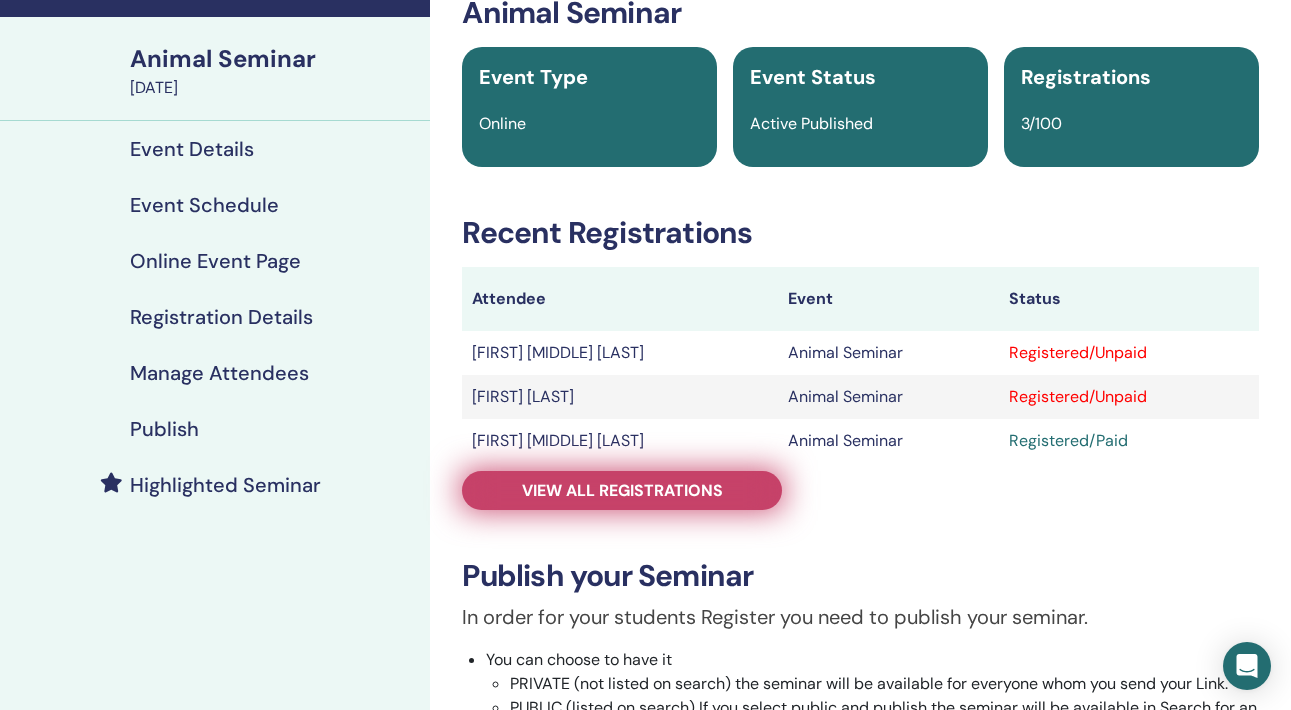 click on "View all registrations" at bounding box center [622, 490] 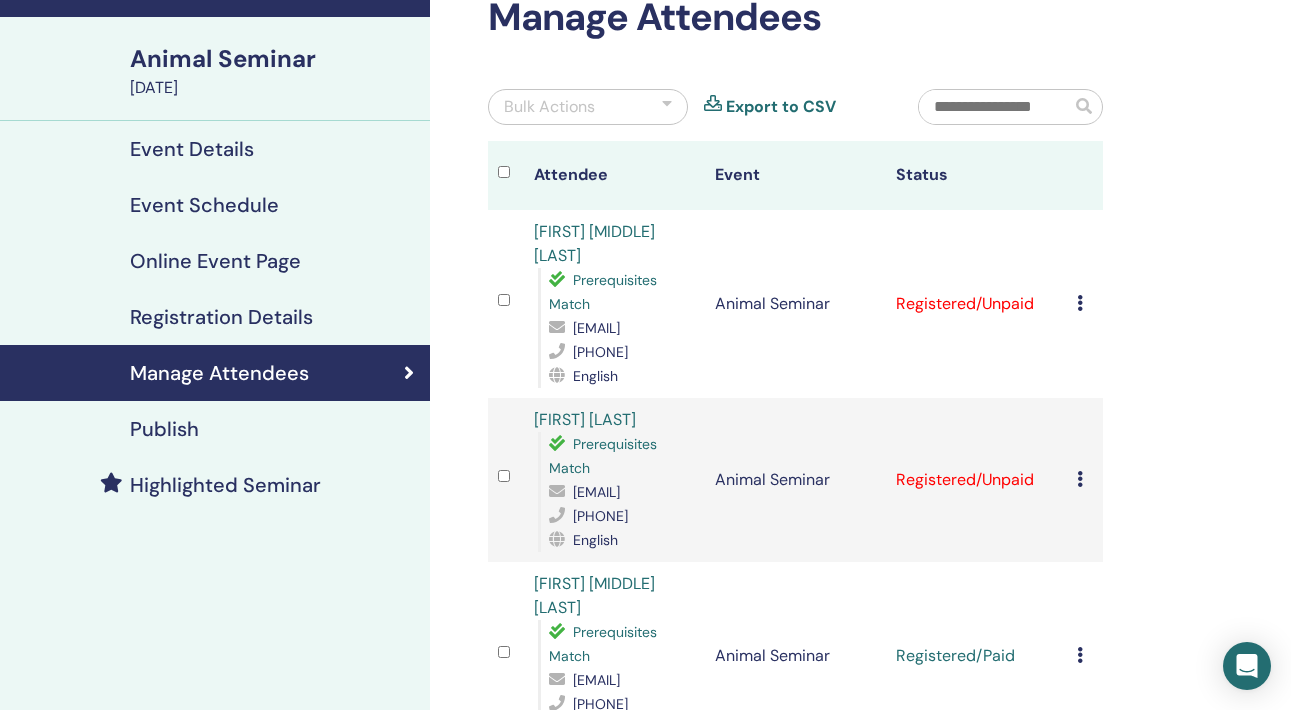 drag, startPoint x: 746, startPoint y: 333, endPoint x: 792, endPoint y: 346, distance: 47.801674 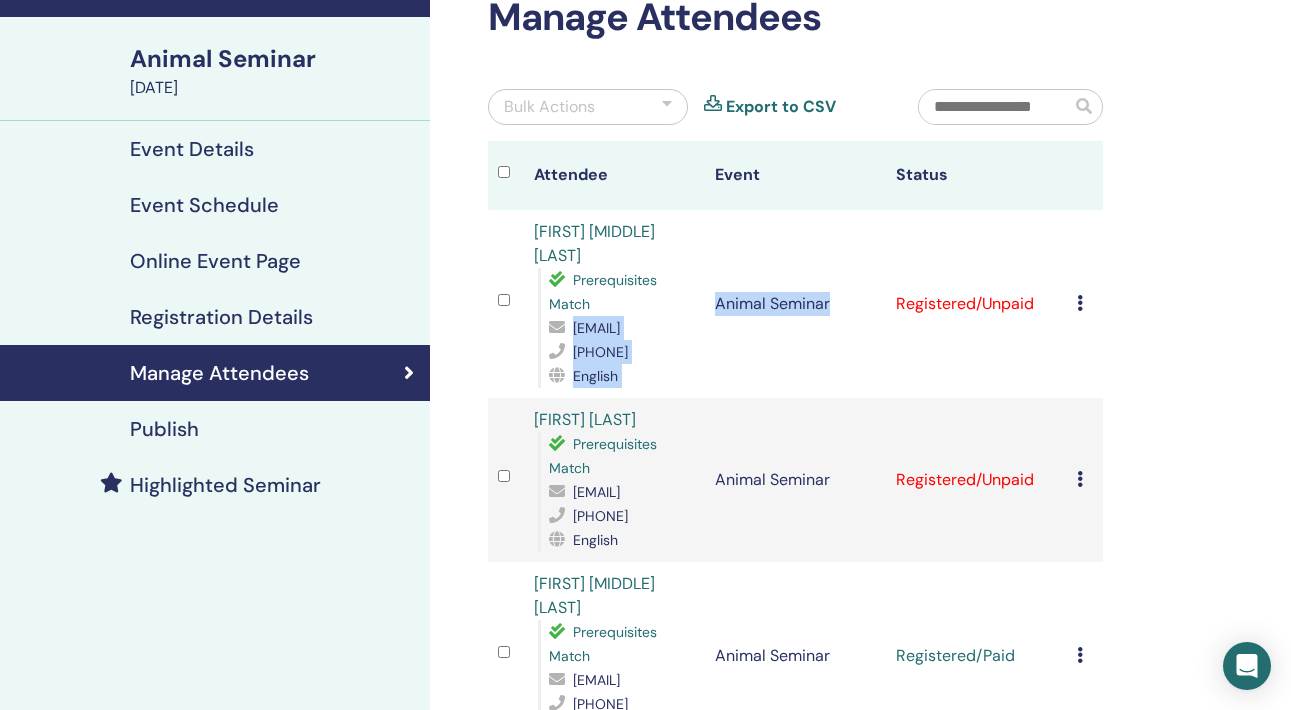 drag, startPoint x: 549, startPoint y: 328, endPoint x: 744, endPoint y: 323, distance: 195.06409 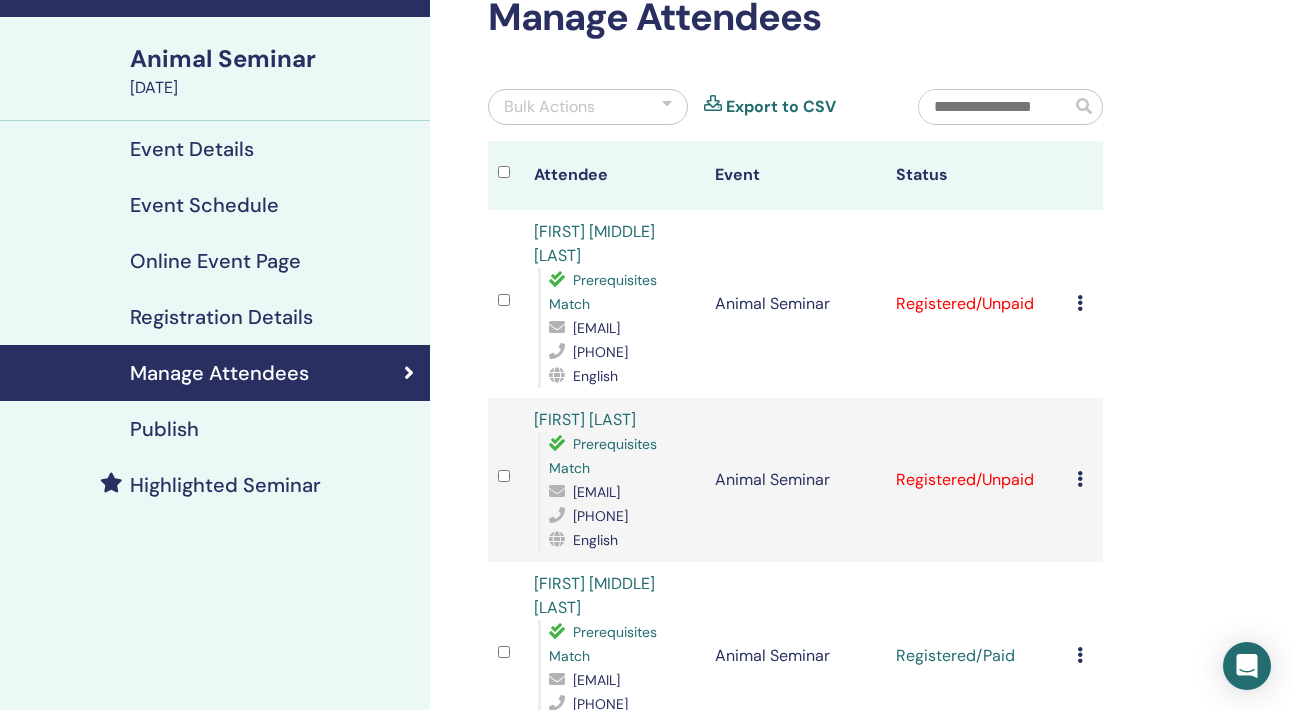 click on "Animal Seminar" at bounding box center [795, 304] 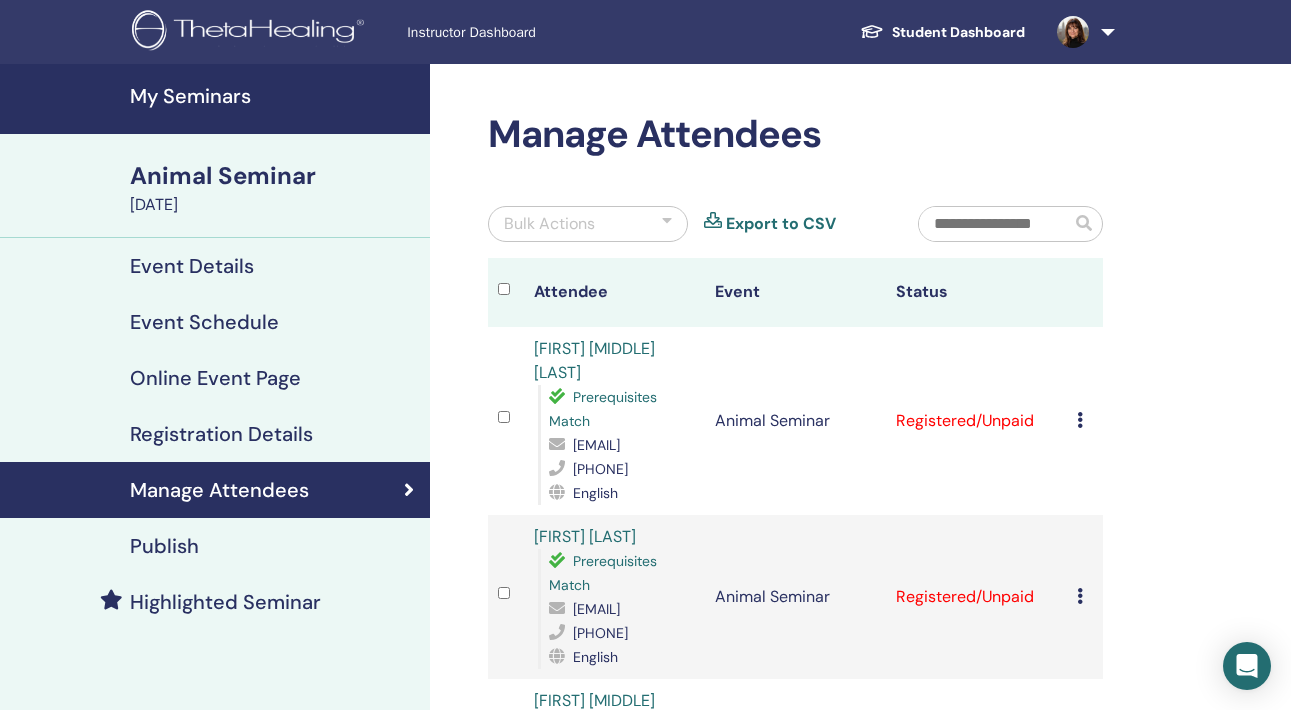 scroll, scrollTop: 0, scrollLeft: 0, axis: both 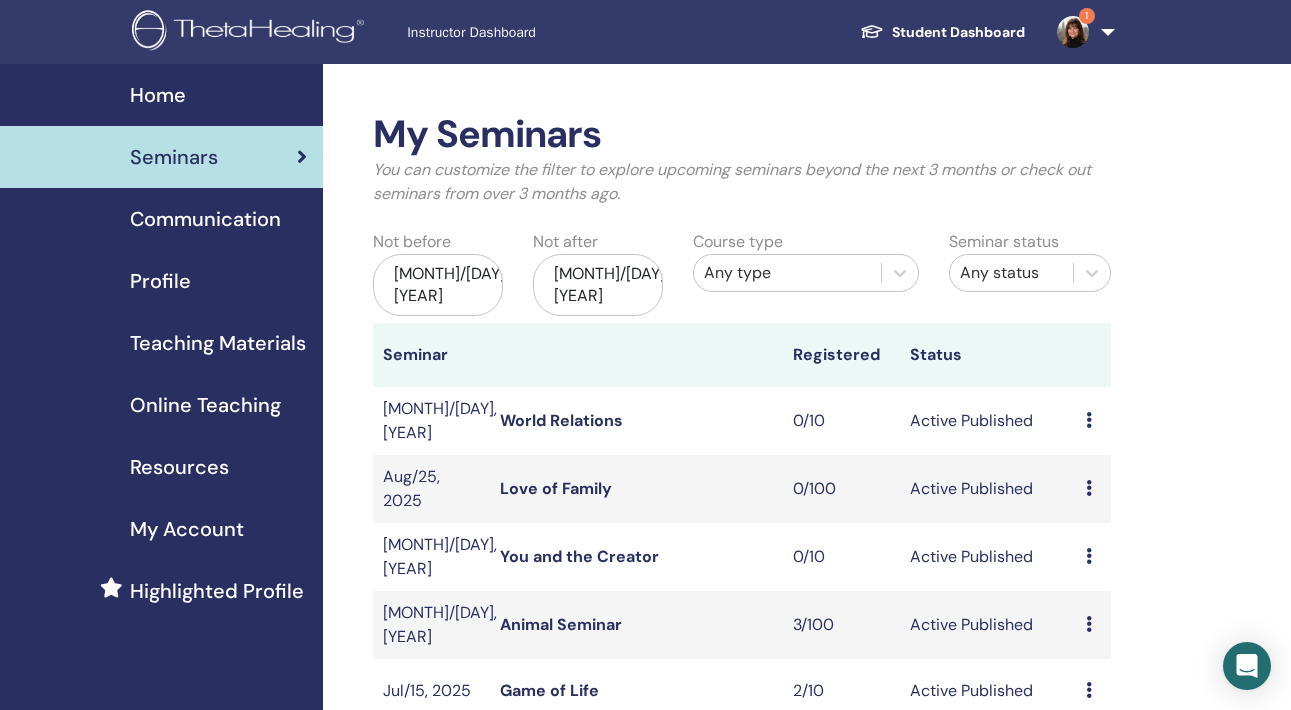 click at bounding box center (1073, 32) 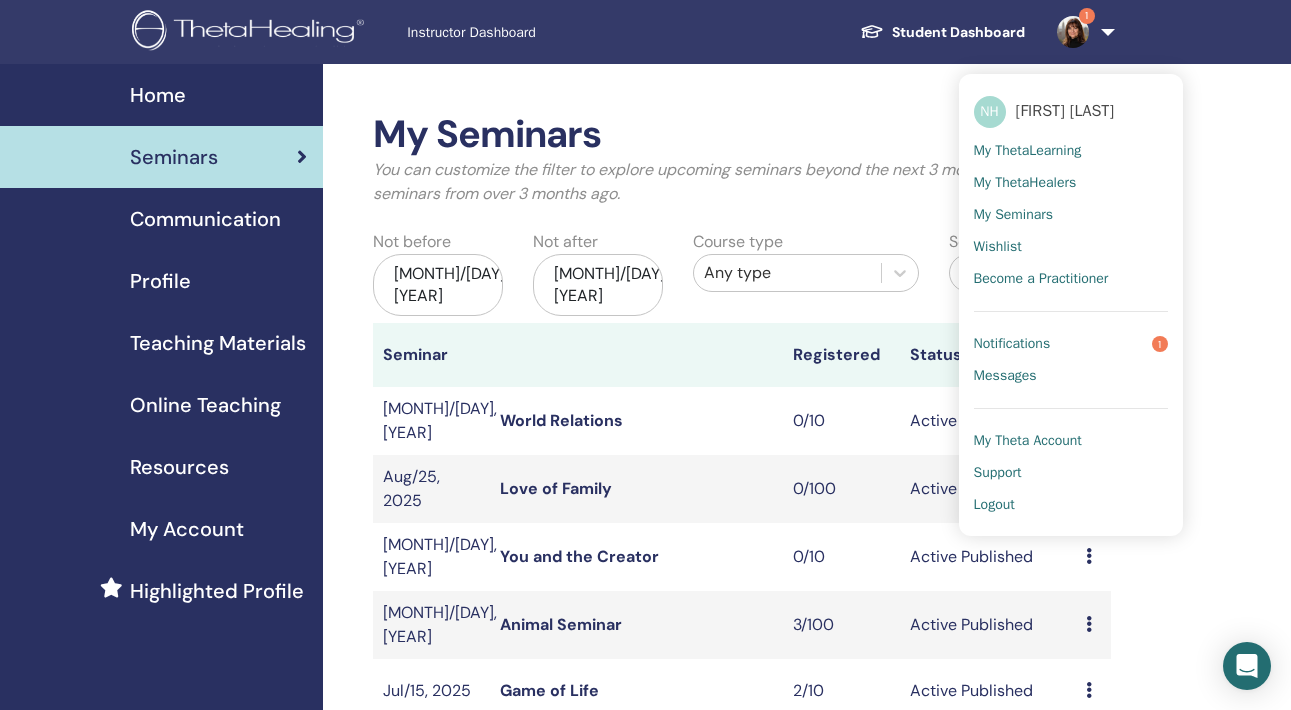 click on "Notifications" at bounding box center [1012, 344] 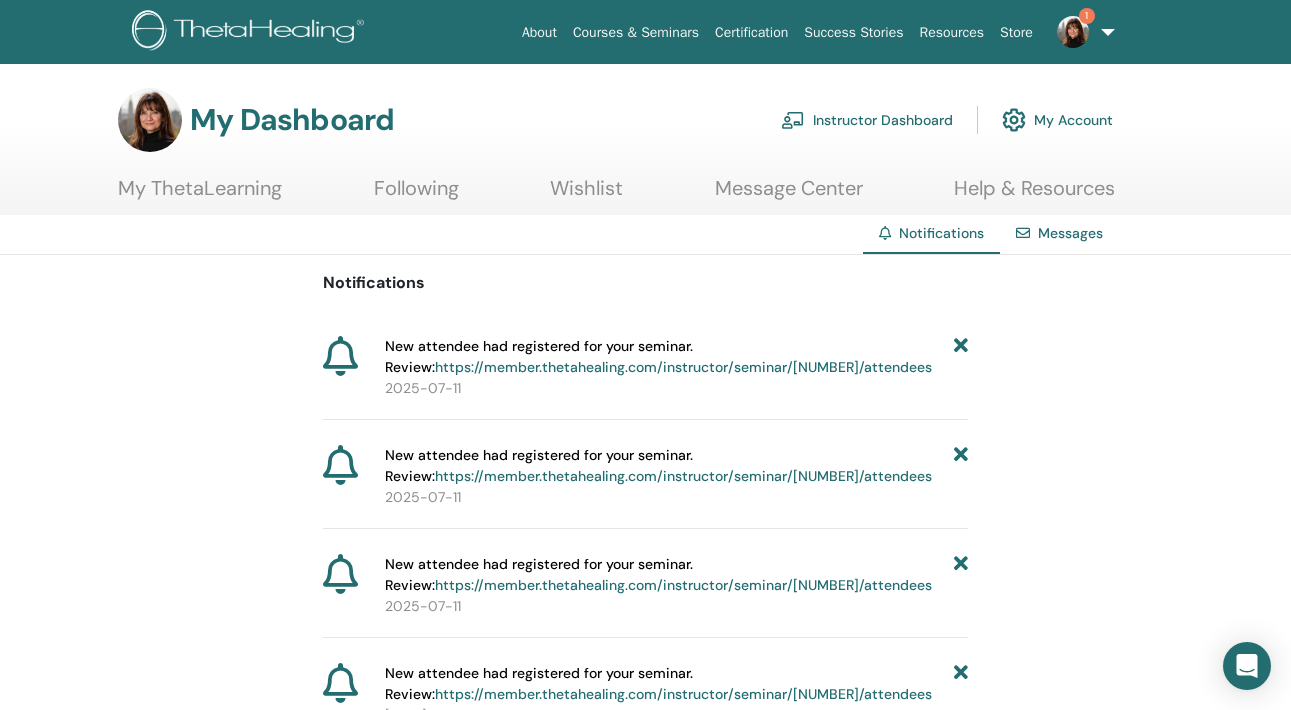 scroll, scrollTop: 0, scrollLeft: 0, axis: both 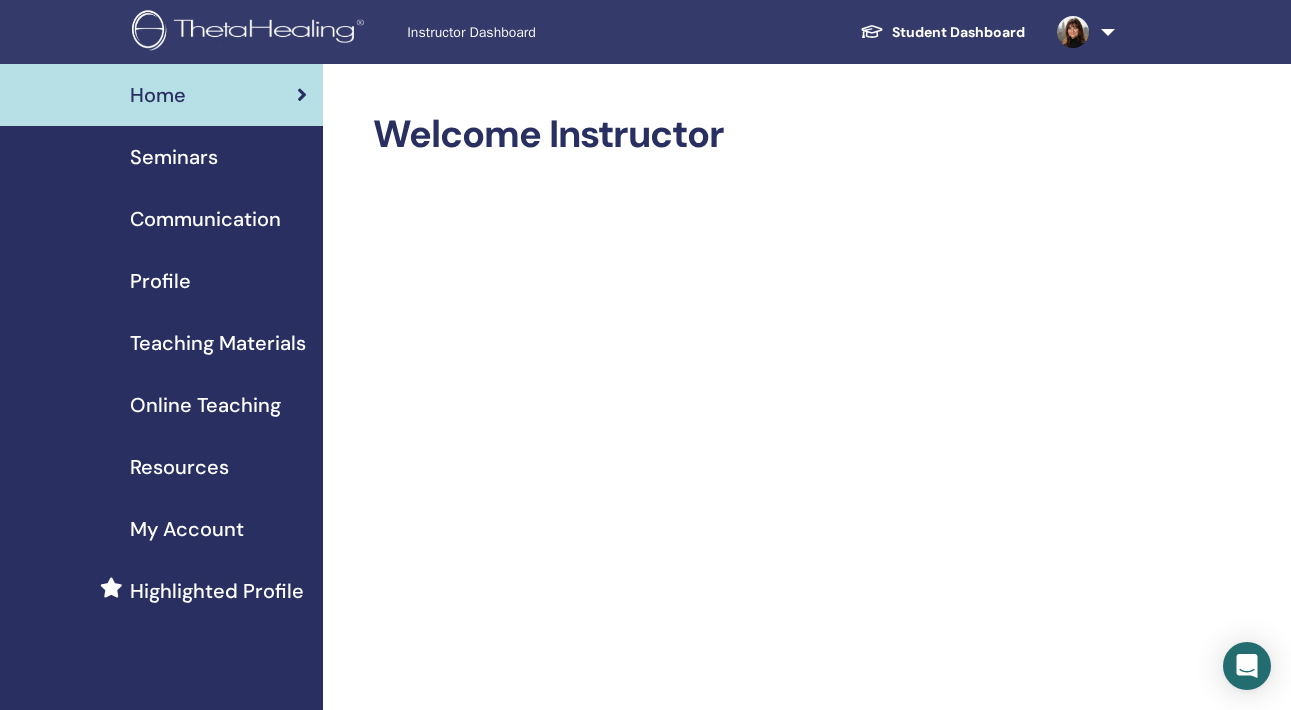 click on "Seminars" at bounding box center (174, 157) 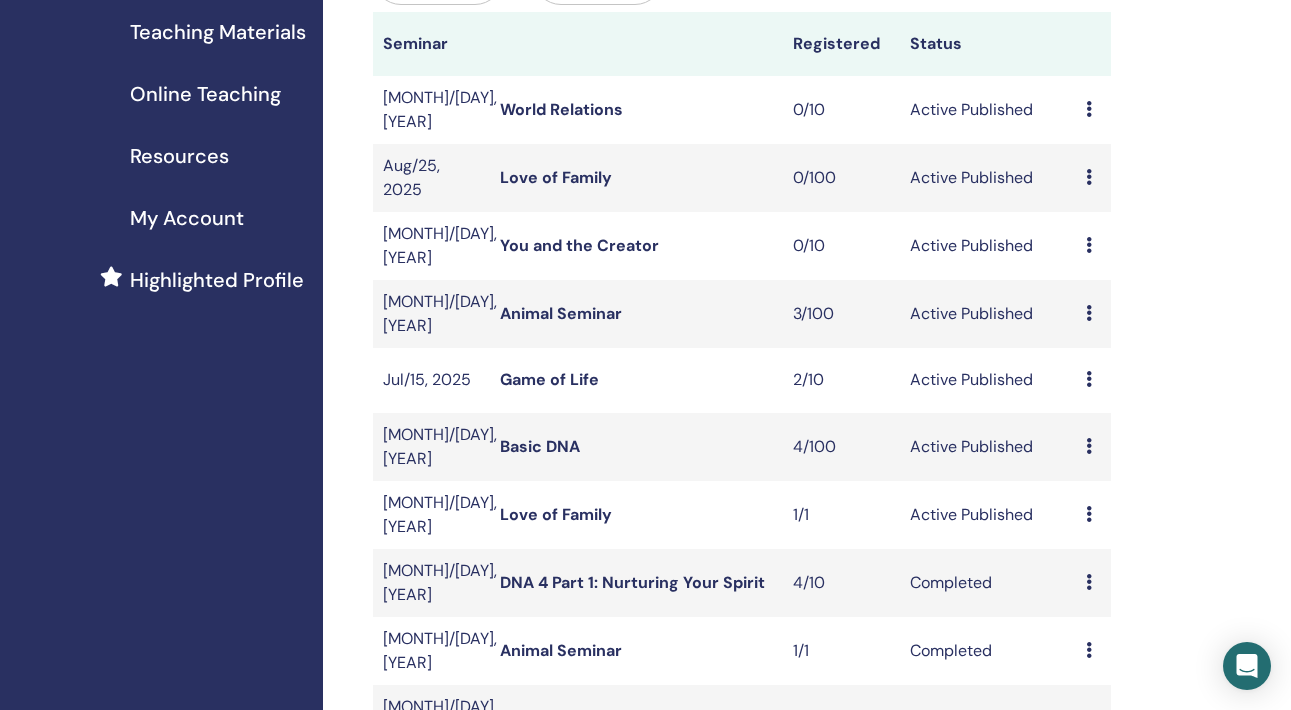scroll, scrollTop: 319, scrollLeft: 0, axis: vertical 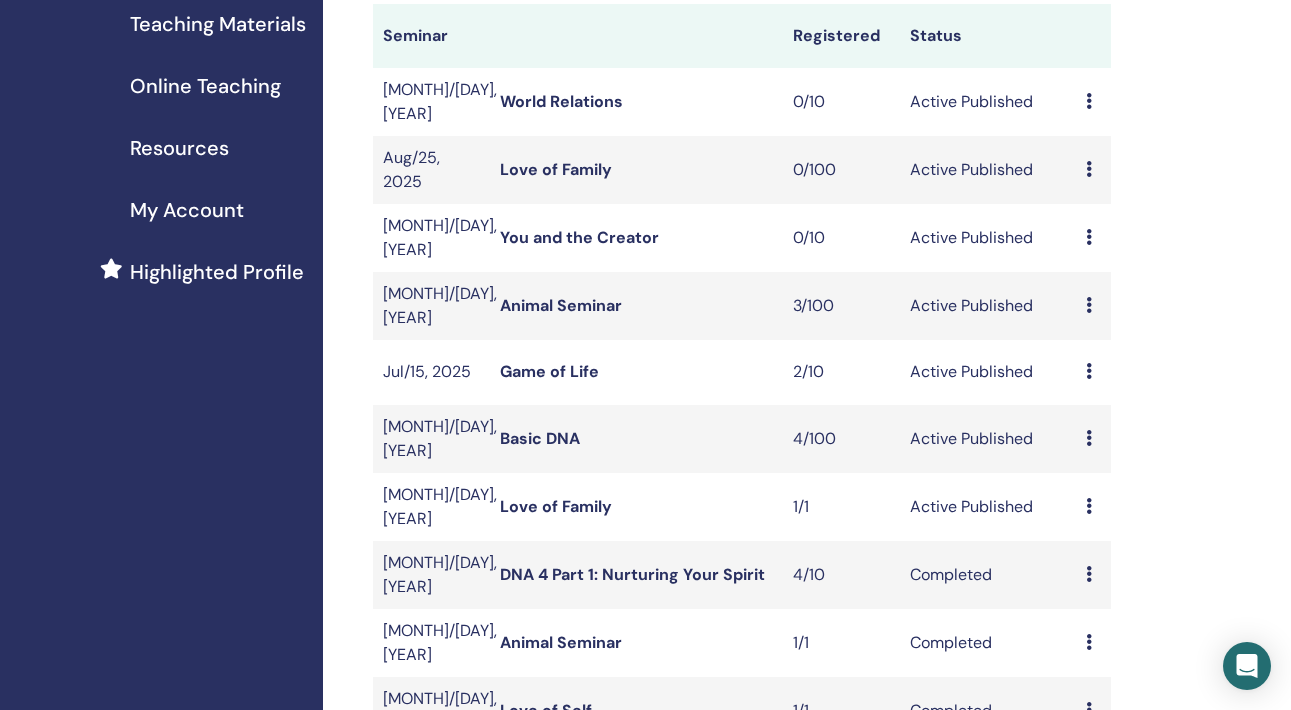 click on "Basic DNA" at bounding box center [540, 438] 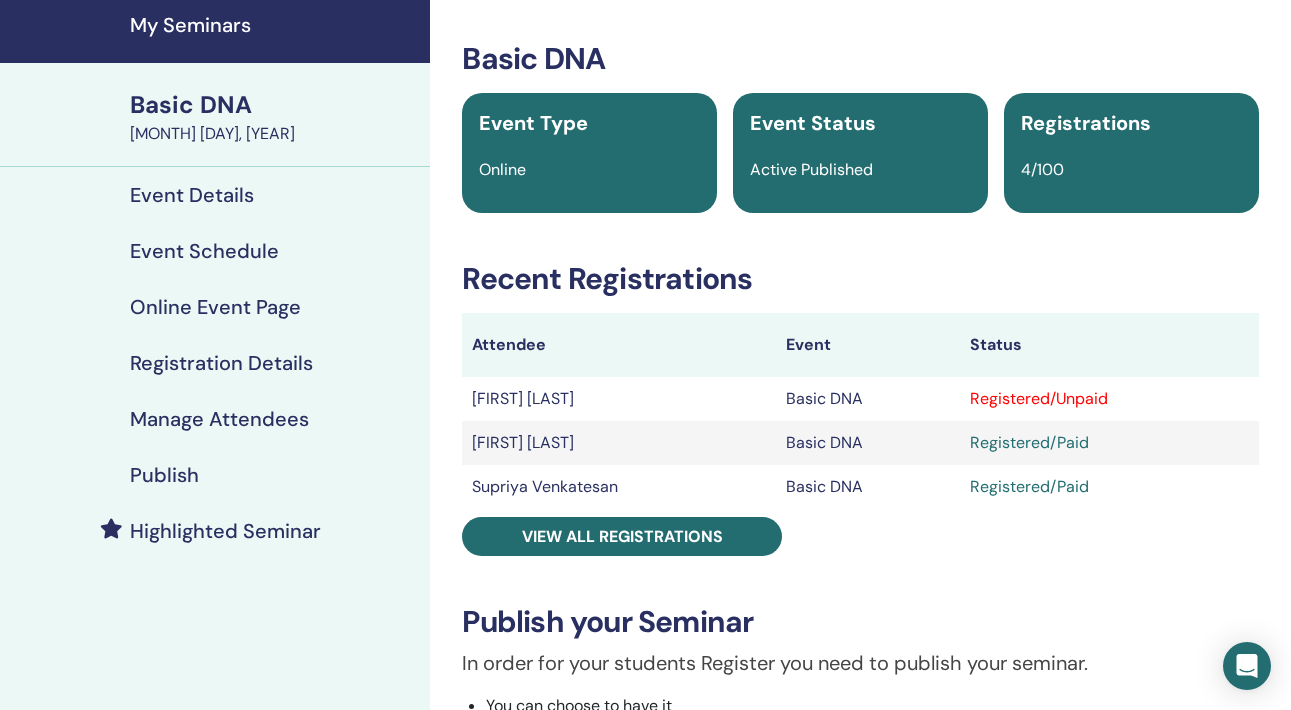 scroll, scrollTop: 124, scrollLeft: 0, axis: vertical 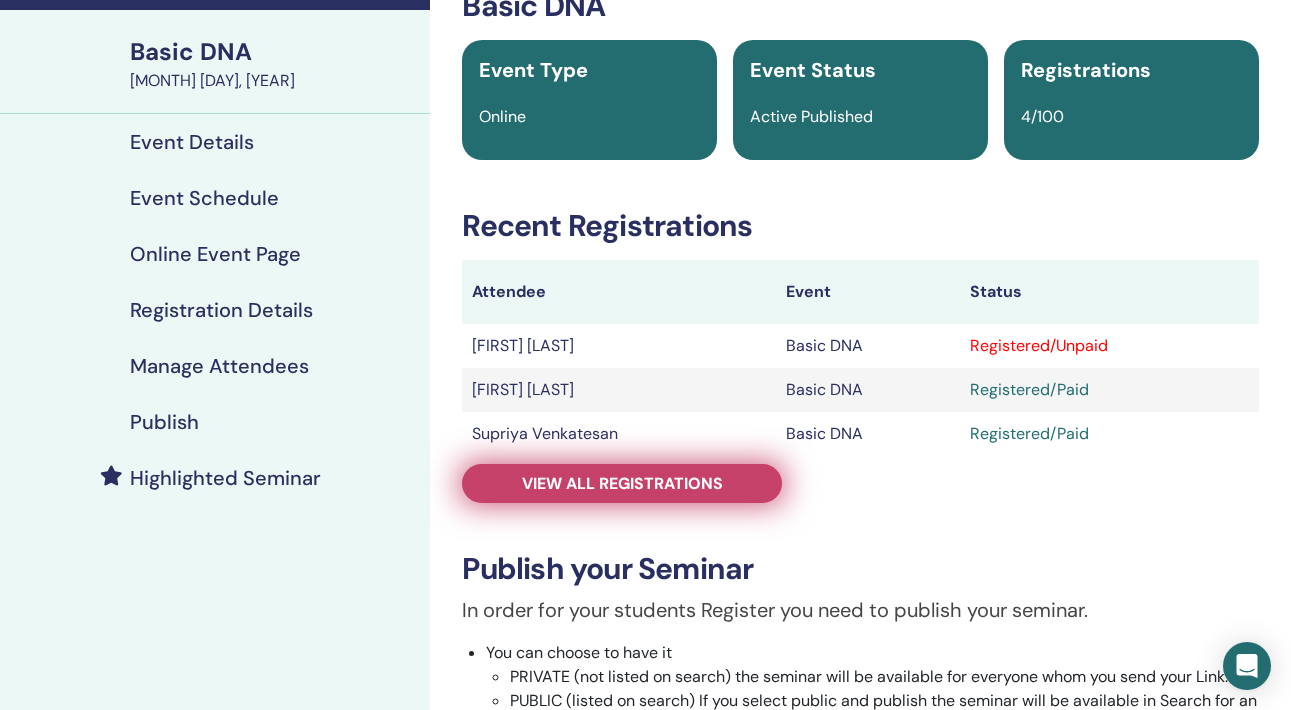 click on "View all registrations" at bounding box center [622, 483] 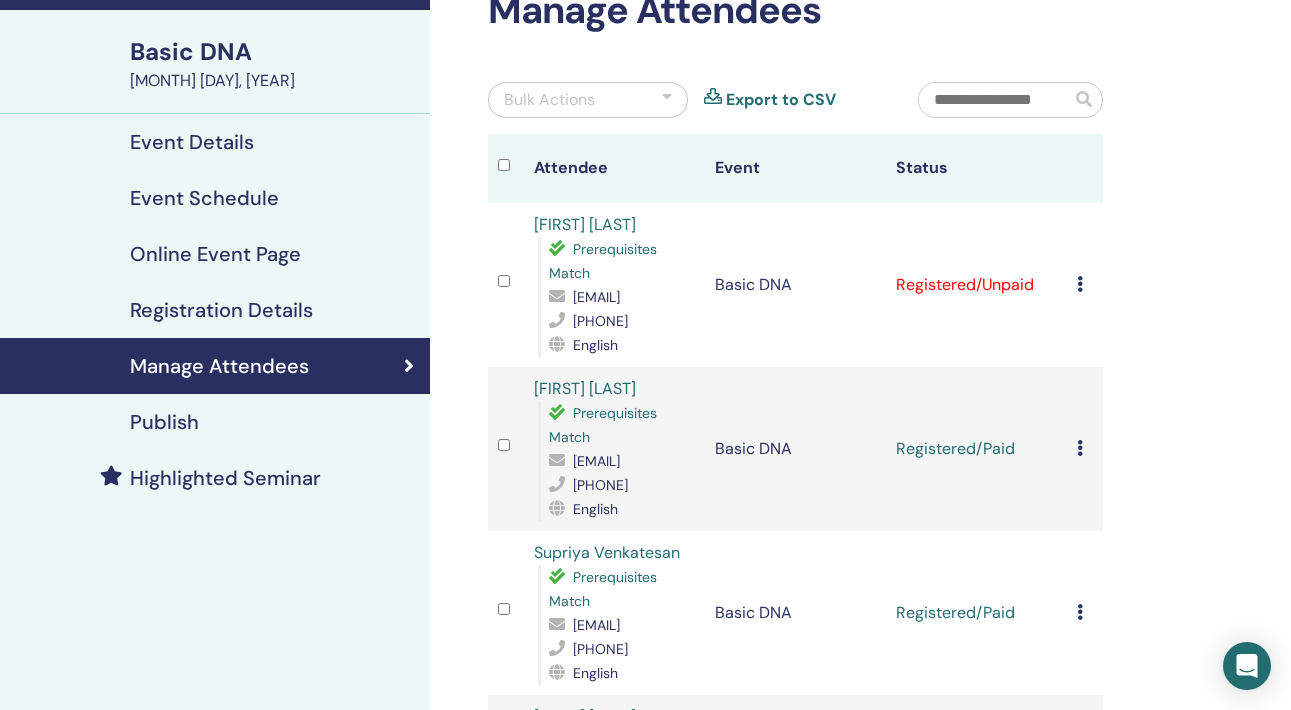 click at bounding box center (1080, 284) 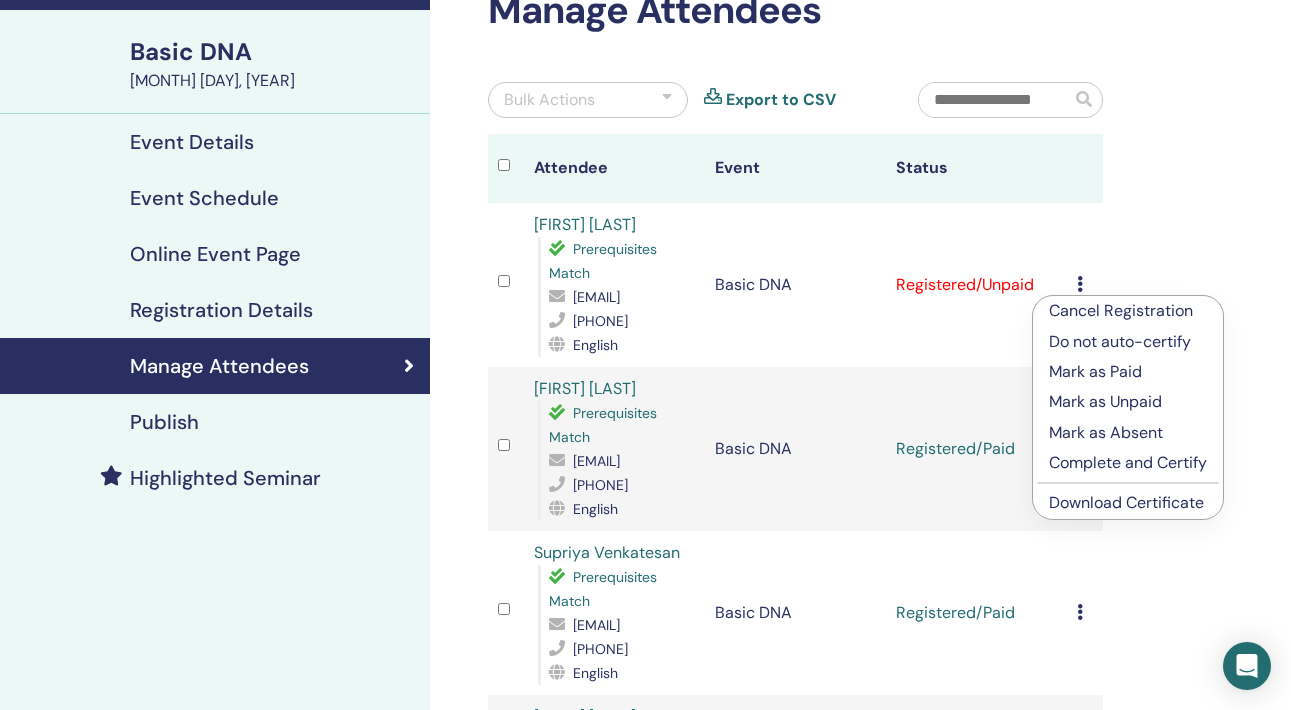 click on "Mark as Paid" at bounding box center [1128, 372] 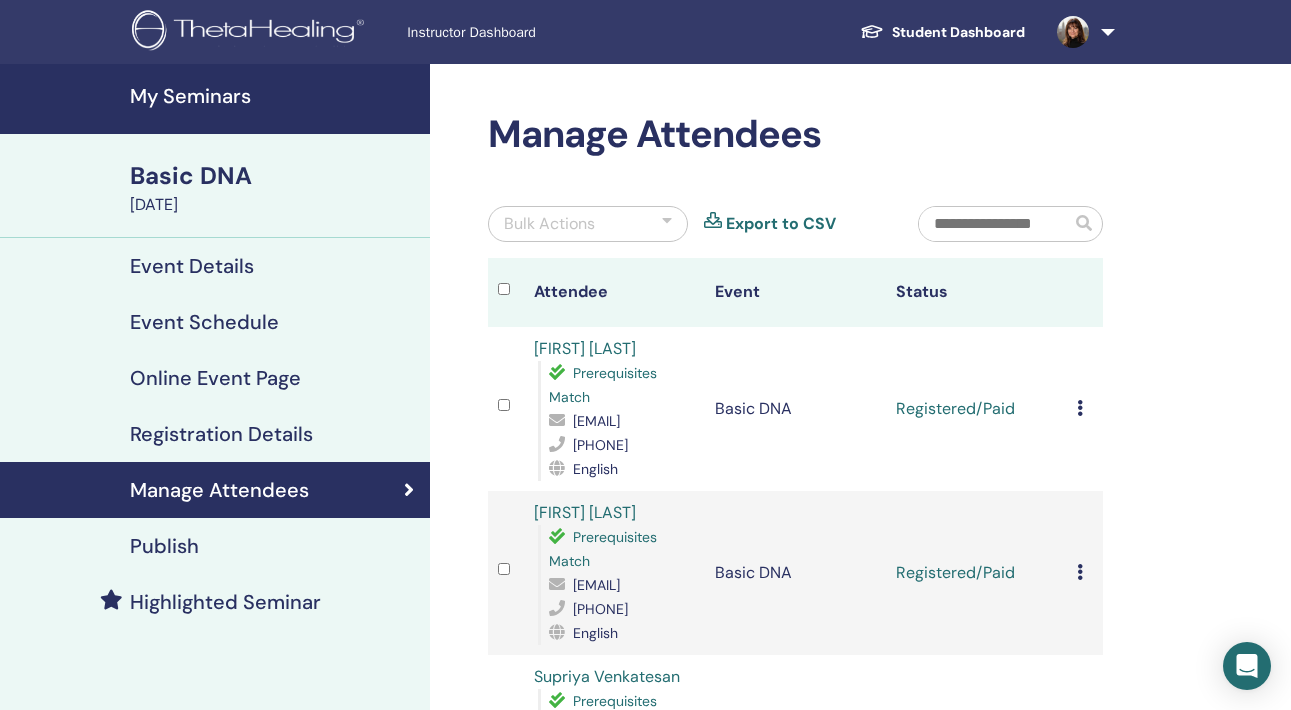 scroll, scrollTop: 0, scrollLeft: 0, axis: both 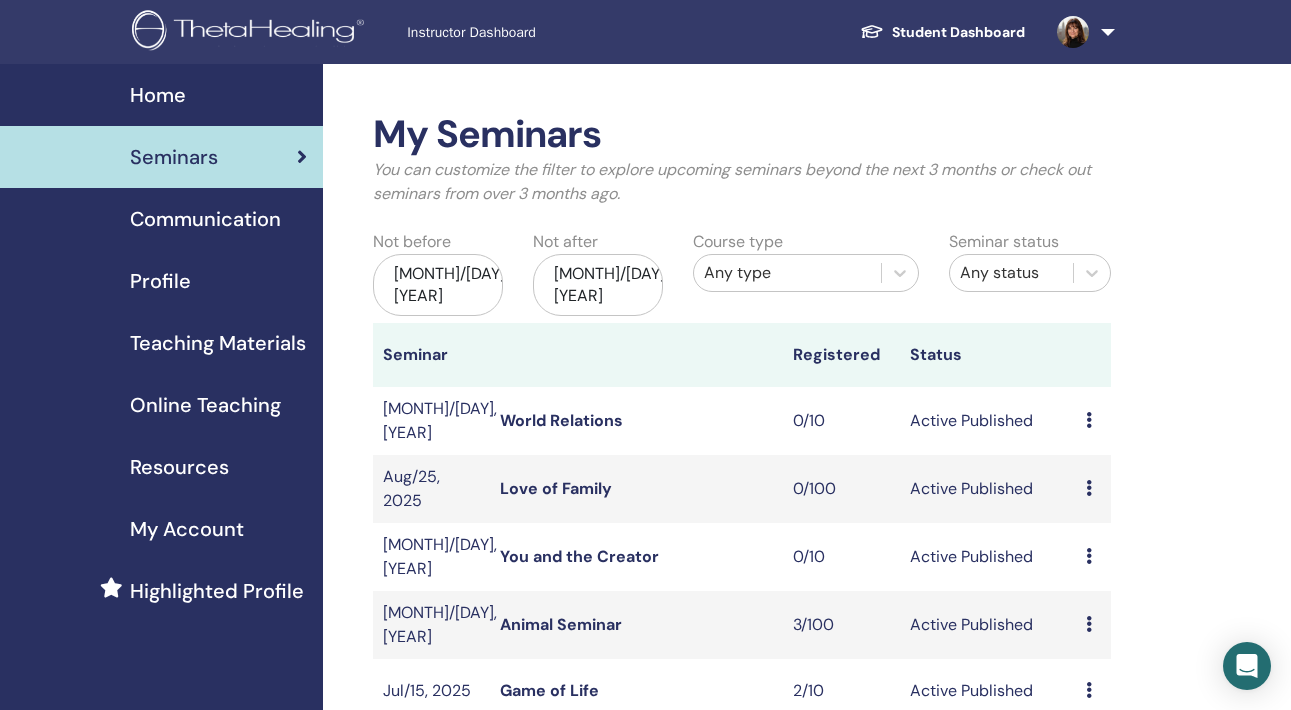 click at bounding box center [1082, 32] 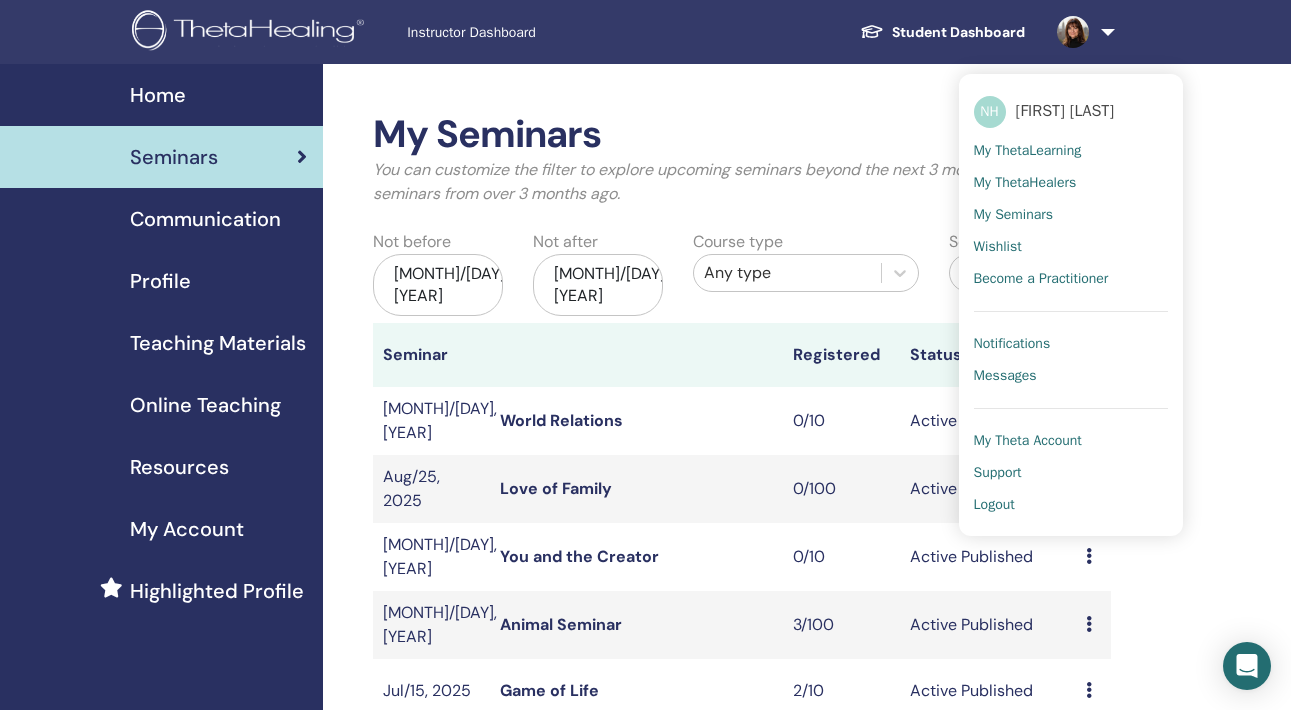 click on "Messages" at bounding box center (1005, 376) 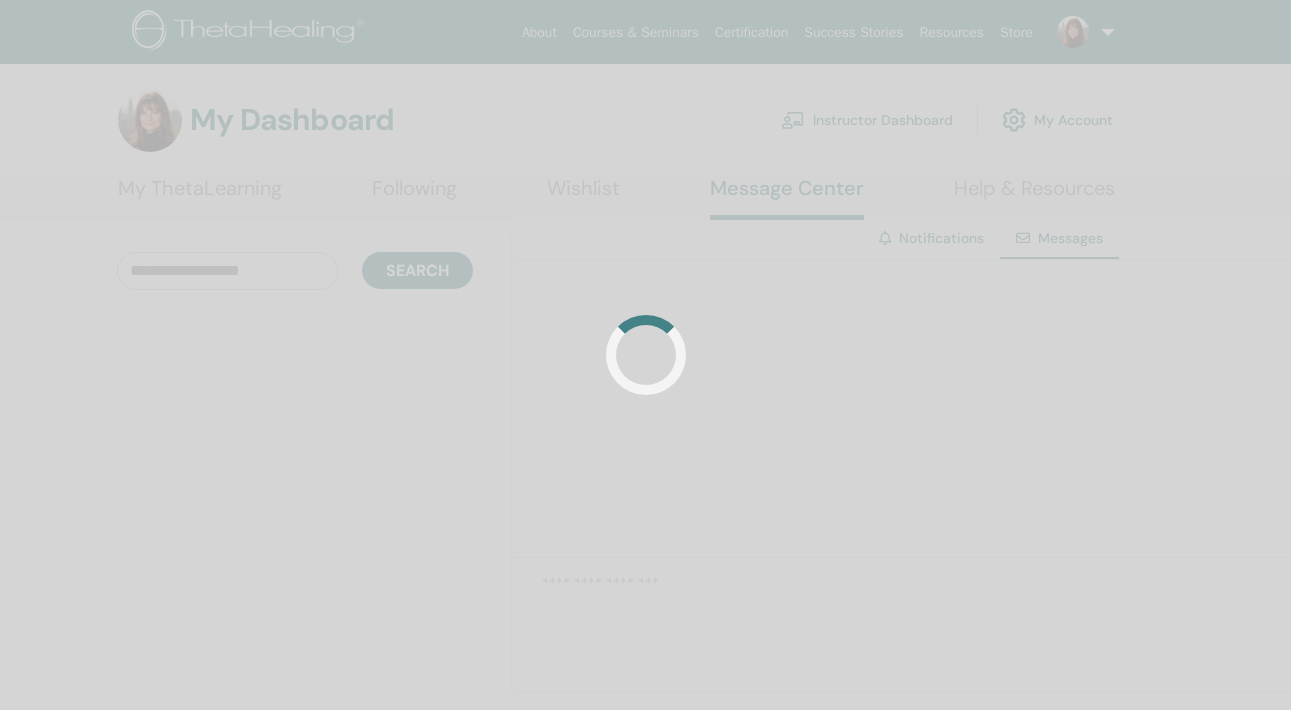 scroll, scrollTop: 0, scrollLeft: 0, axis: both 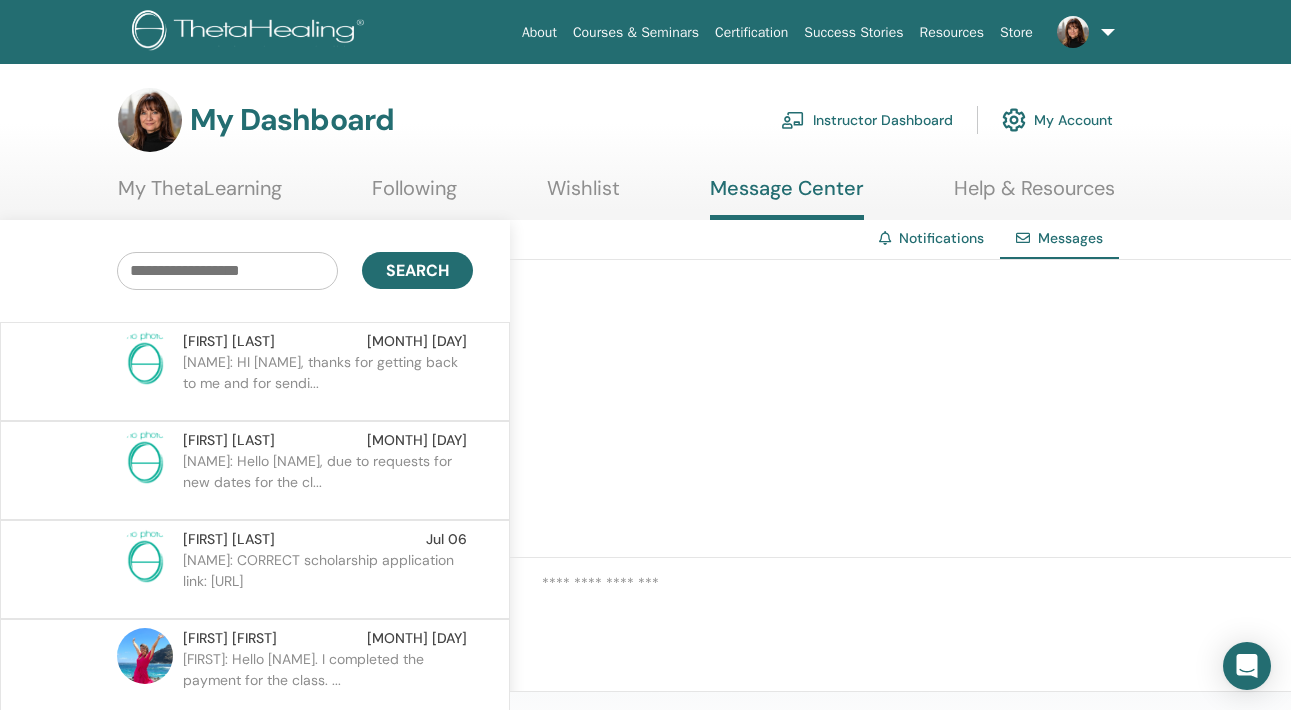click on "Naomi: CORRECT scholarship application link: https://www.Liv..." at bounding box center (328, 580) 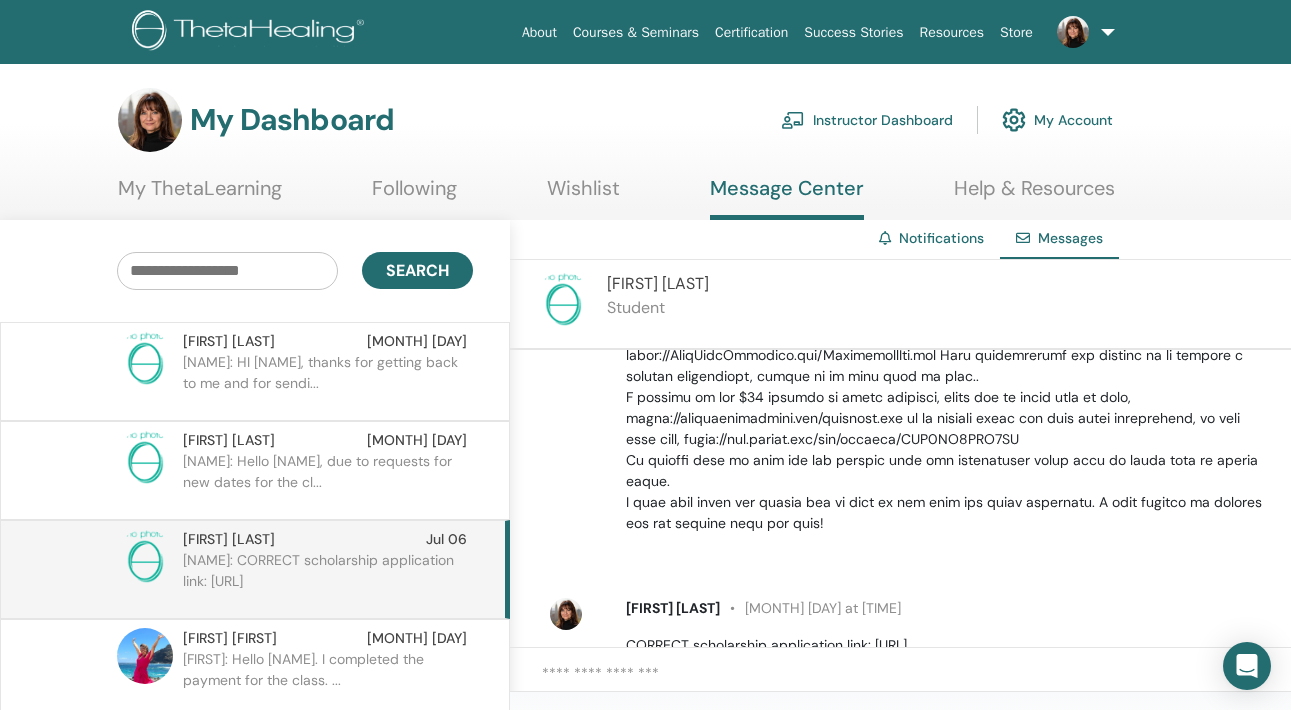 scroll, scrollTop: 484, scrollLeft: 0, axis: vertical 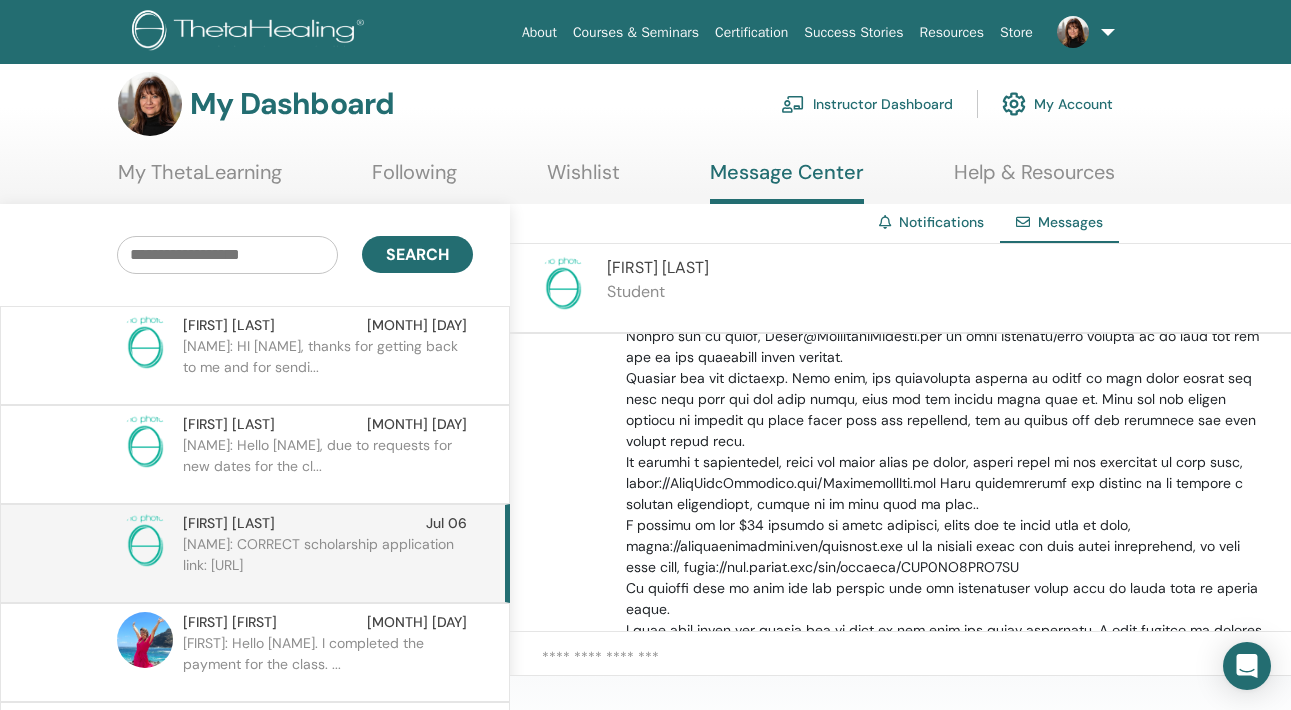 click on "Instructor Dashboard" at bounding box center (867, 104) 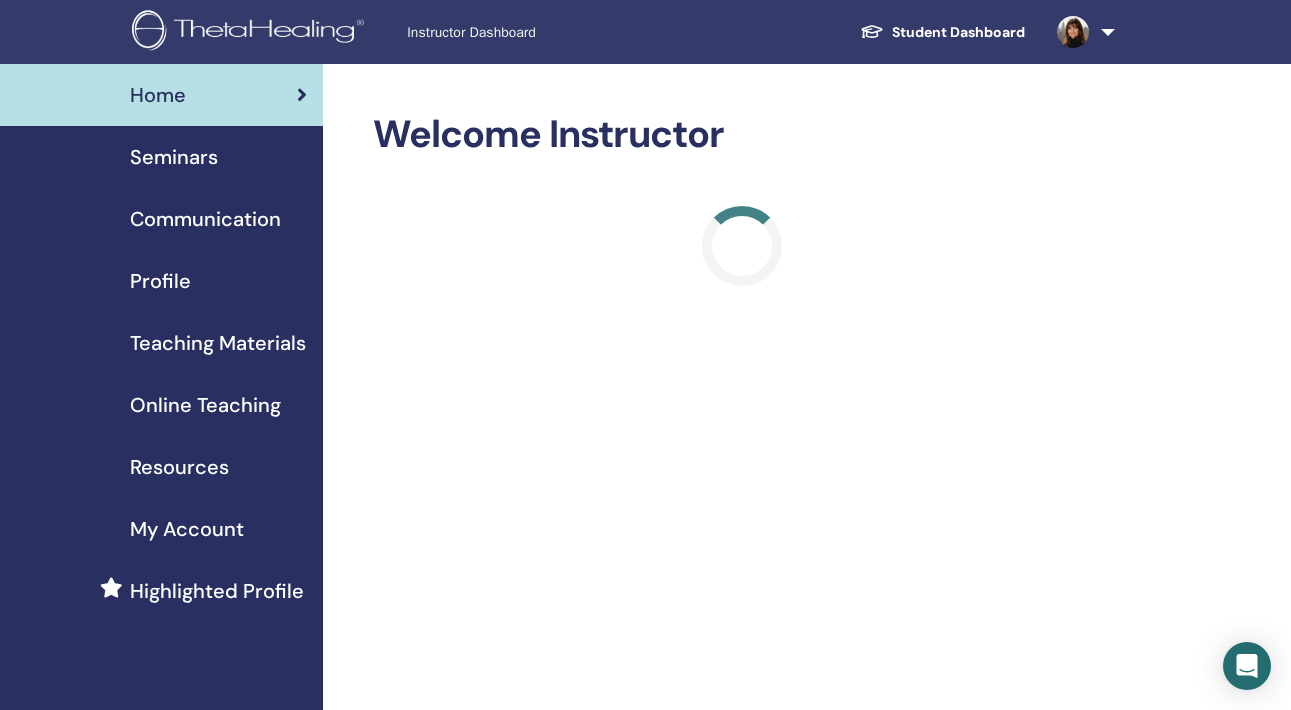 scroll, scrollTop: 0, scrollLeft: 0, axis: both 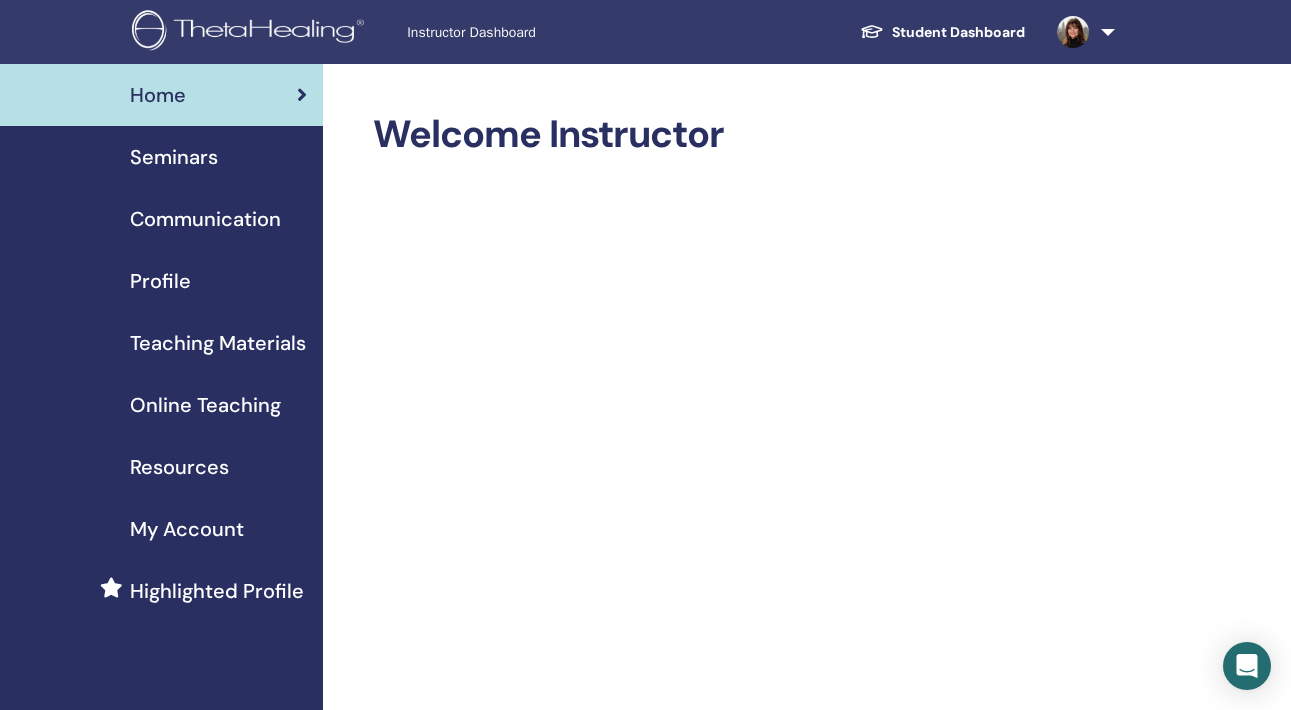 click on "Seminars" at bounding box center (174, 157) 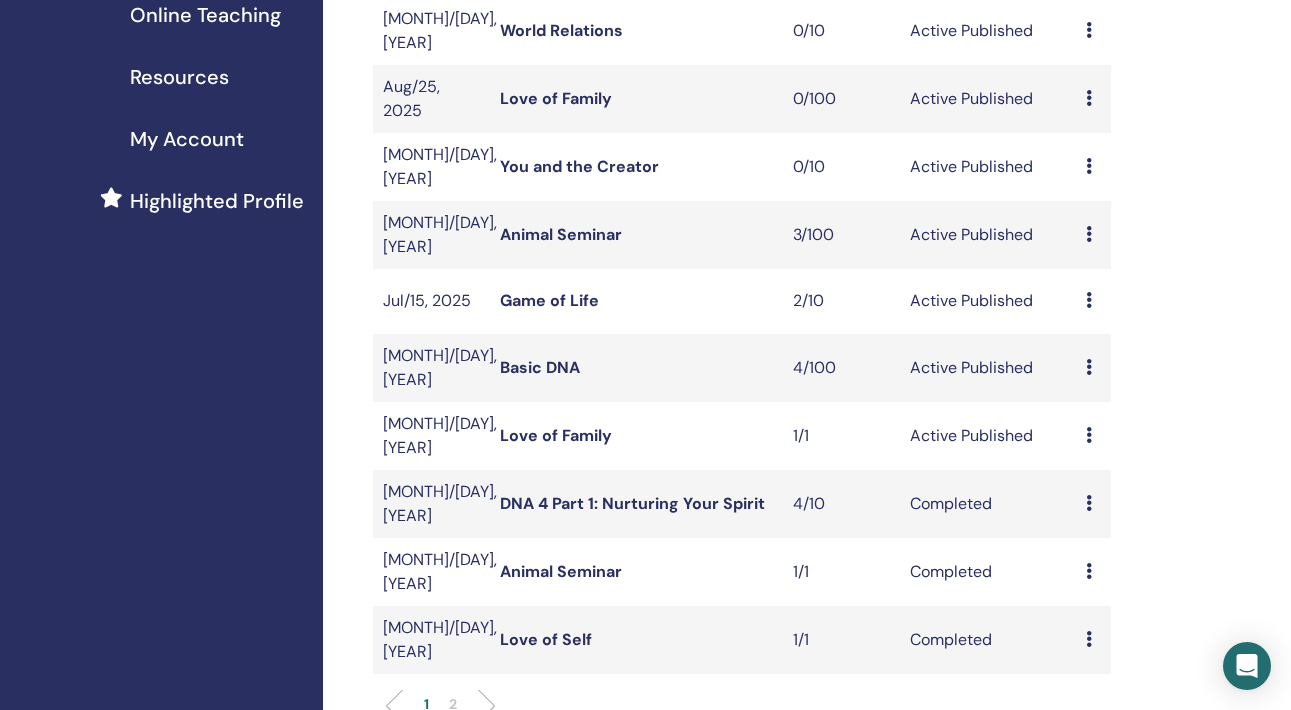 scroll, scrollTop: 386, scrollLeft: 0, axis: vertical 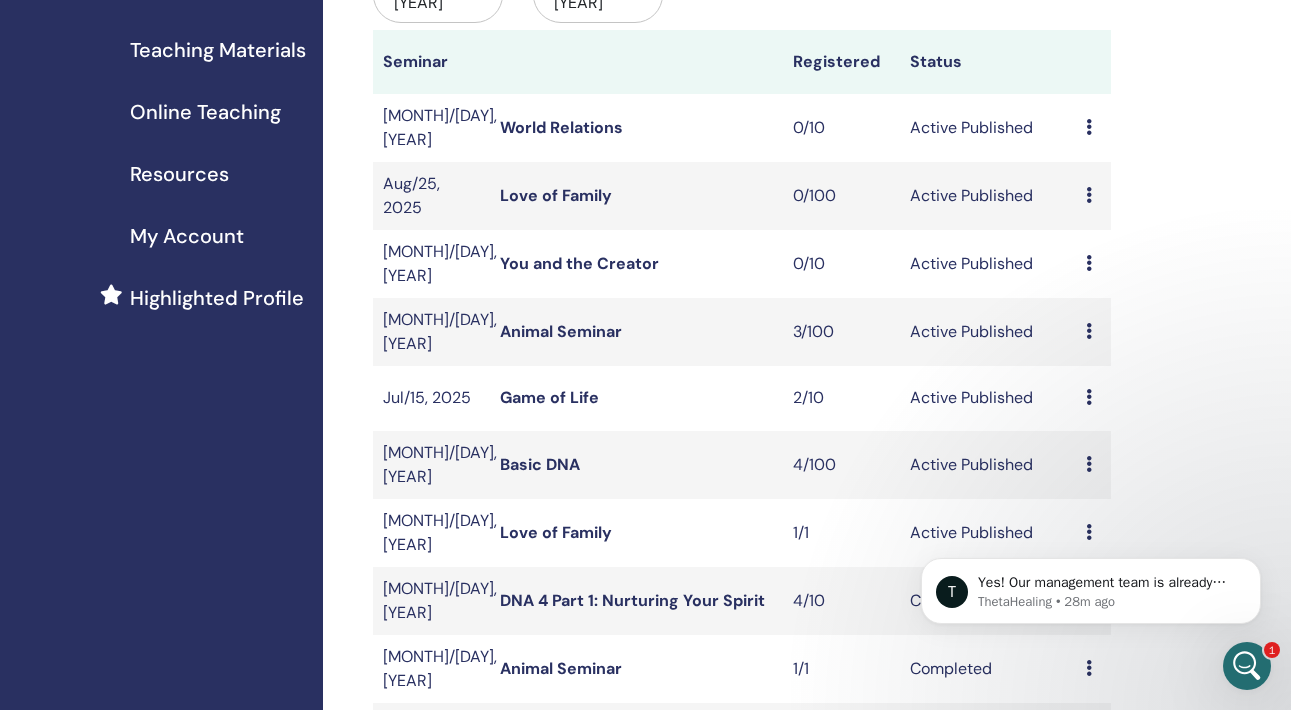 click 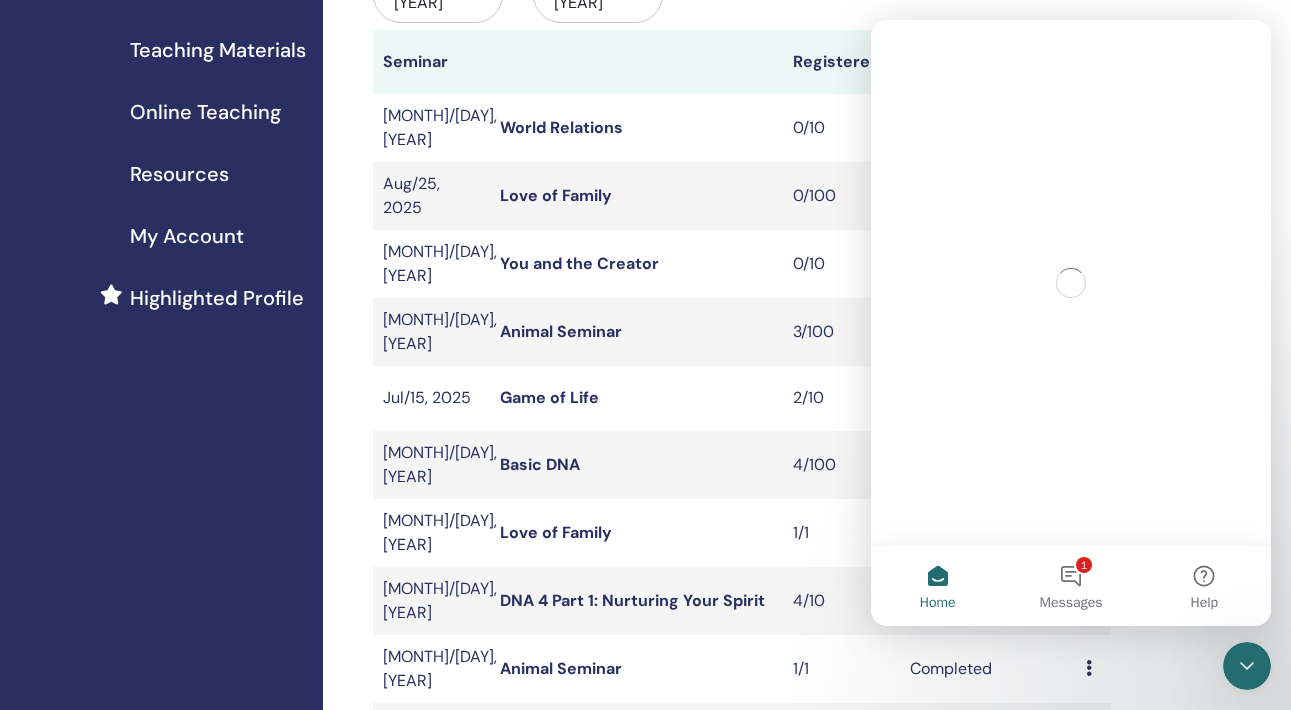 scroll, scrollTop: 0, scrollLeft: 0, axis: both 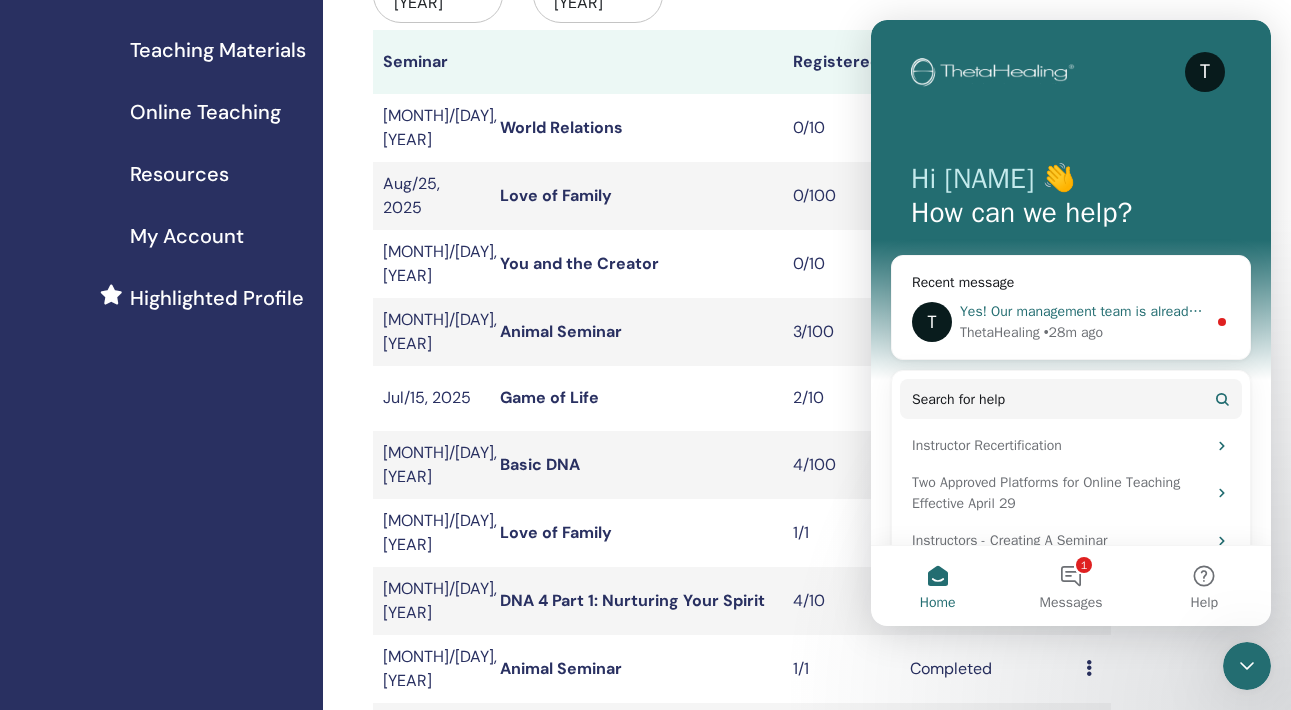click on "Yes! Our management team is already aware of this and will be uploading the information soon." at bounding box center (1253, 311) 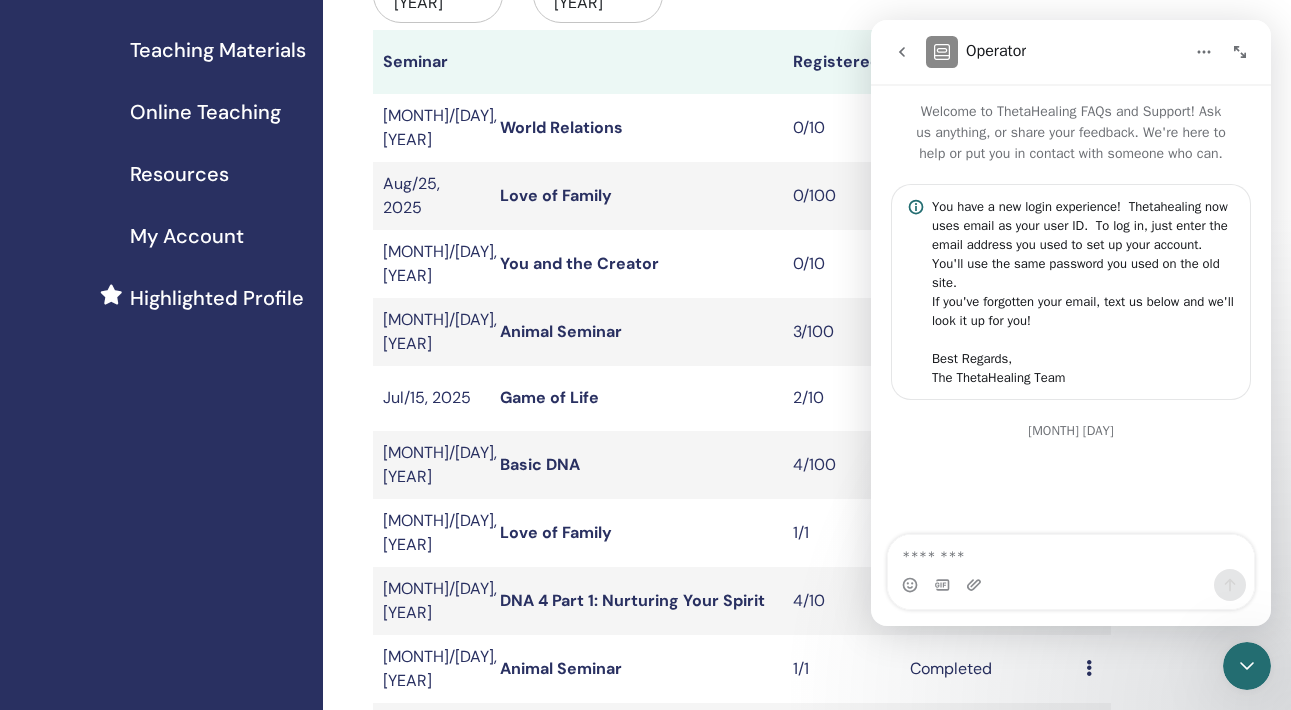 scroll, scrollTop: 693, scrollLeft: 0, axis: vertical 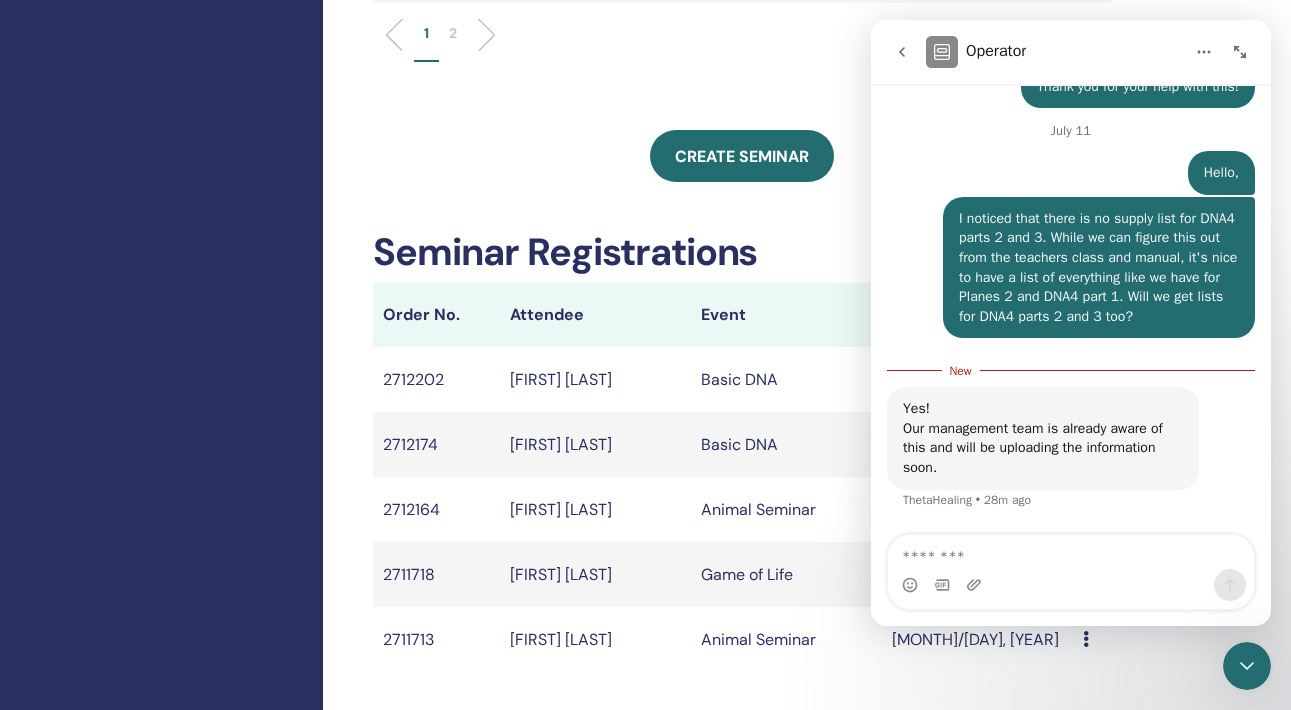 click 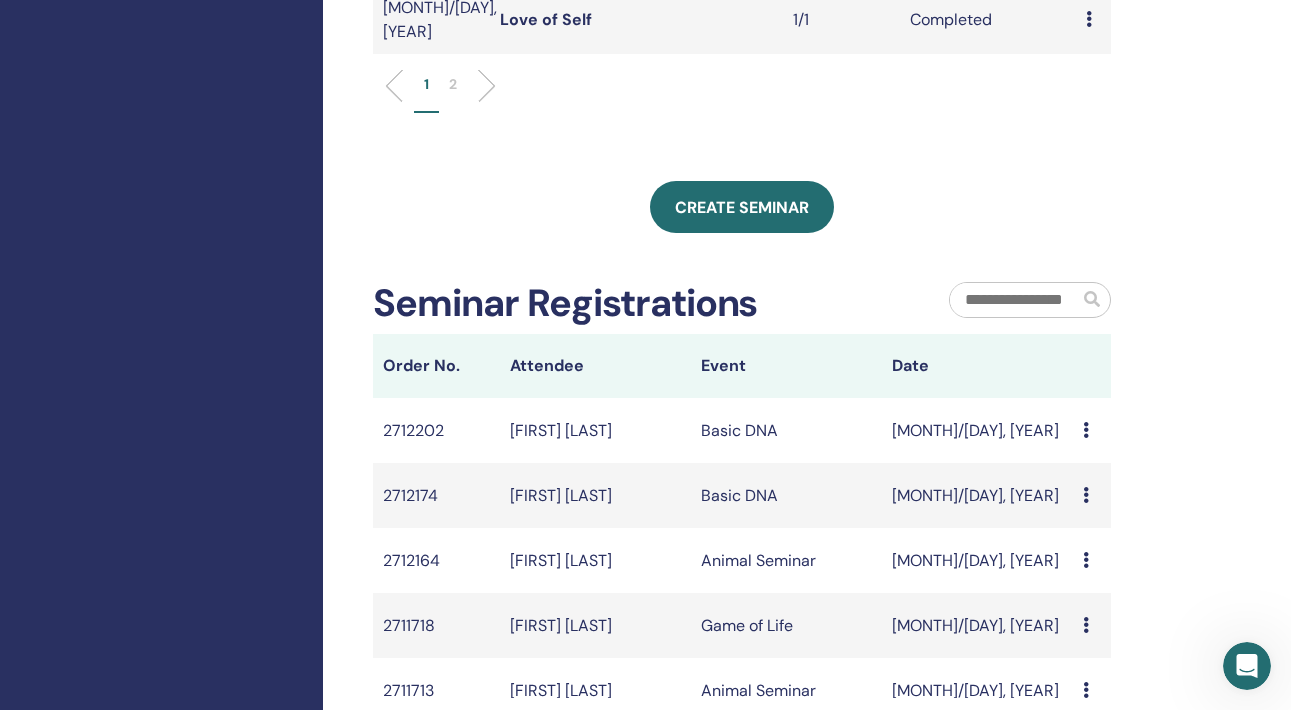 scroll, scrollTop: 1014, scrollLeft: 0, axis: vertical 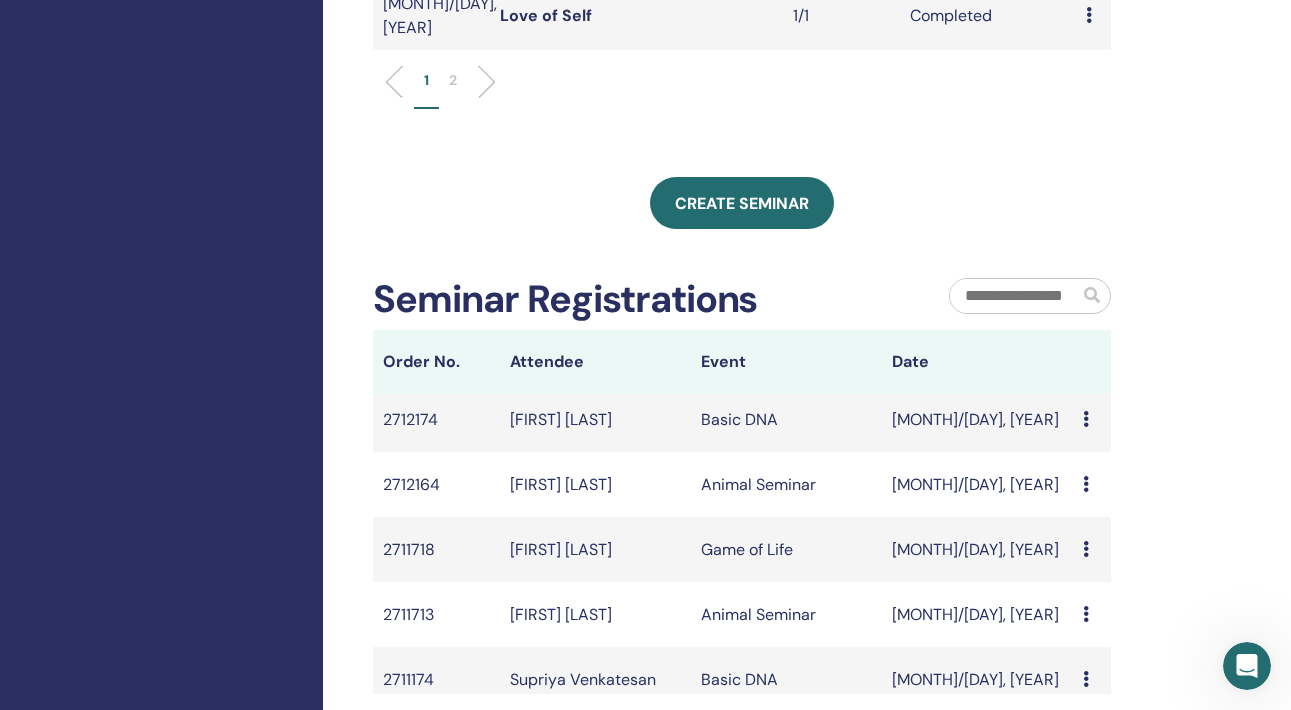 click on "[FIRST] [MIDDLE] [LAST]" at bounding box center (595, 484) 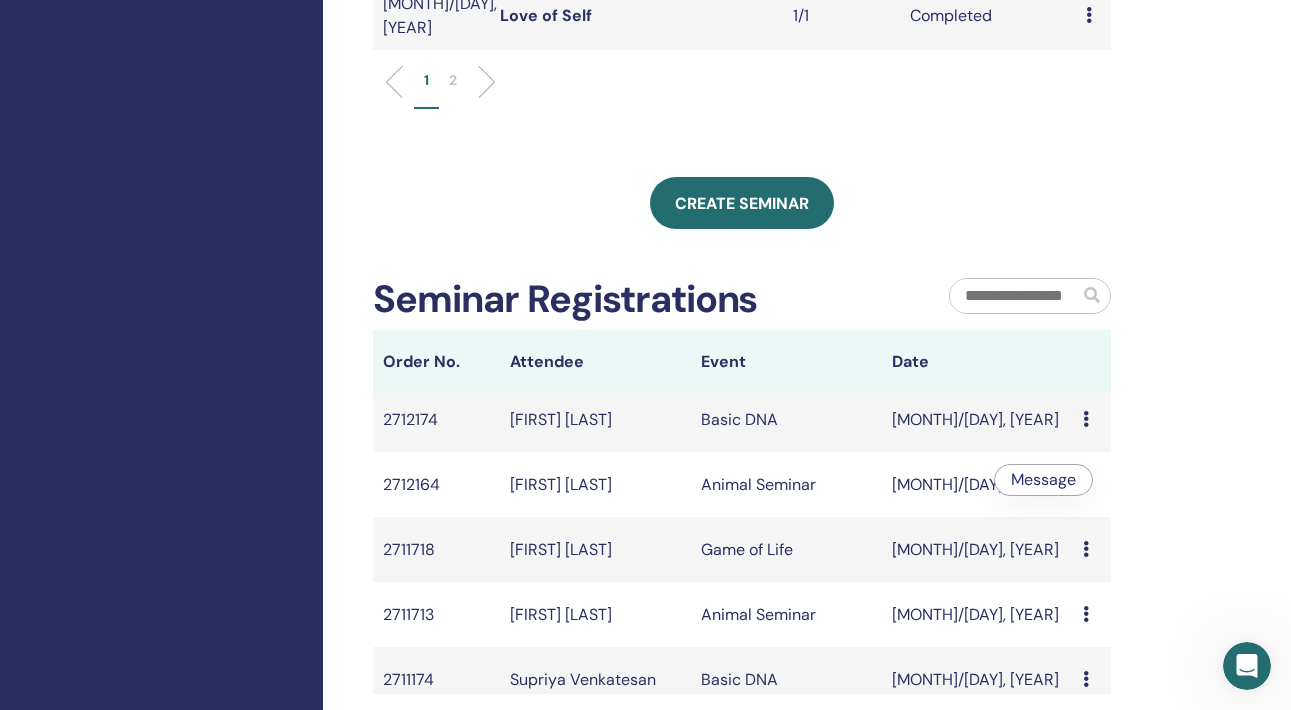 click on "My Seminars You can customize the filter to explore upcoming seminars beyond the next 3 months or check out seminars from over 3 months ago. Not before Apr/11, 2025 Not after Oct/11, 2025 Course type Any type Seminar status Any status Seminar Registered Status Sep/08, 2025 World Relations 0/10 Active Published Preview Edit Attendees Cancel Aug/25, 2025 Love of Family 0/100 Active Published Preview Edit Attendees Cancel Aug/11, 2025 You and the Creator 0/10 Active Published Preview Edit Attendees Cancel Jul/30, 2025 Animal Seminar 3/100 Active Published Preview Edit Attendees Cancel Jul/15, 2025 Game of Life 2/10 Active Published Preview Edit Attendees Cancel Jul/14, 2025 Basic DNA 4/100 Active Published Preview Edit Attendees Cancel Jul/09, 2025 Love of Family 1/1 Active Published Preview Edit Attendees Cancel Jun/05, 2025 DNA 4 Part 1:  Nurturing Your Spirit 4/10 Completed Preview Attendees Jun/02, 2025 Animal Seminar 1/1 Completed Preview Attendees May/26, 2025 Love of Self 1/1 Preview" at bounding box center (807, 12) 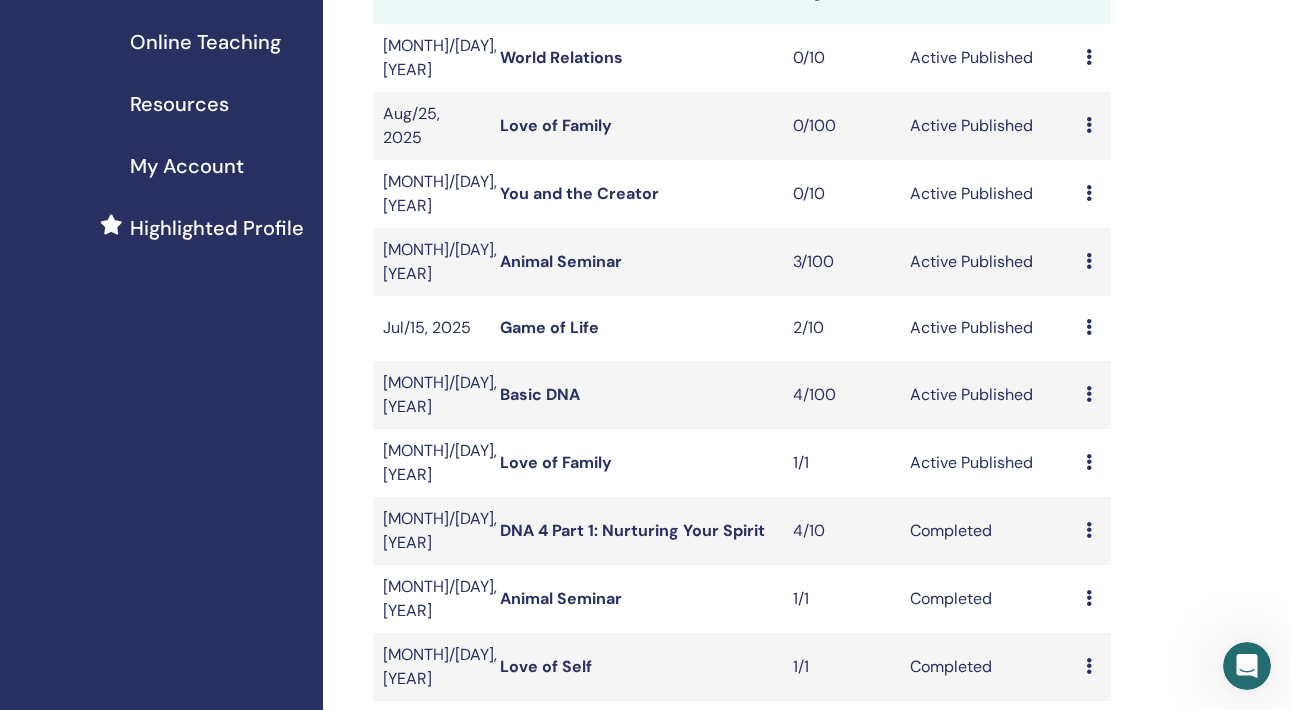 scroll, scrollTop: 359, scrollLeft: 0, axis: vertical 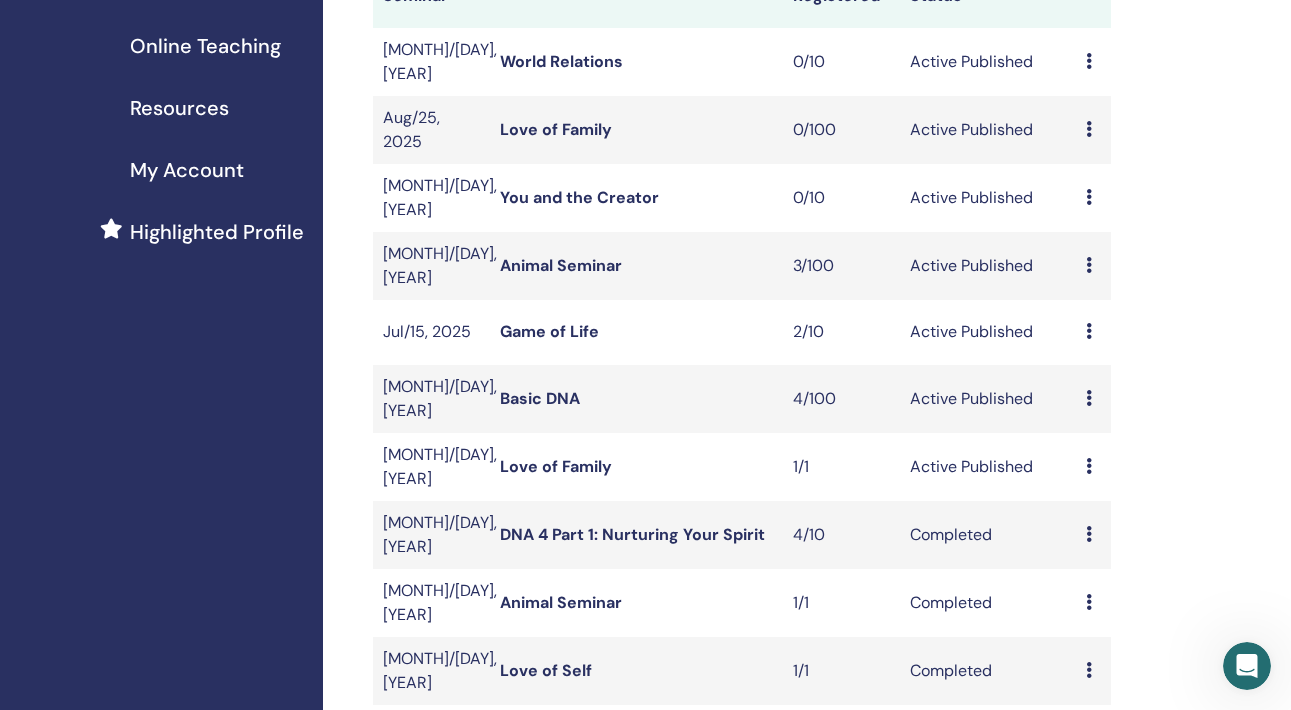click on "Animal Seminar" at bounding box center [561, 265] 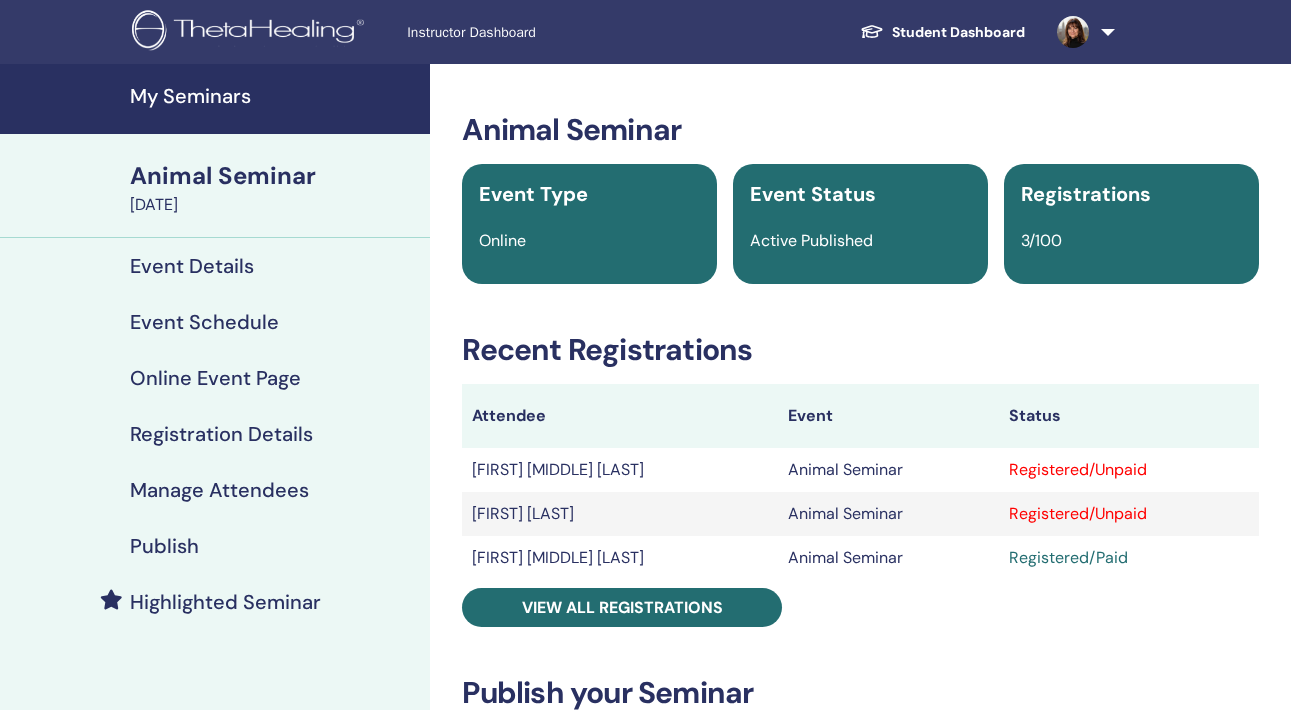 scroll, scrollTop: 0, scrollLeft: 0, axis: both 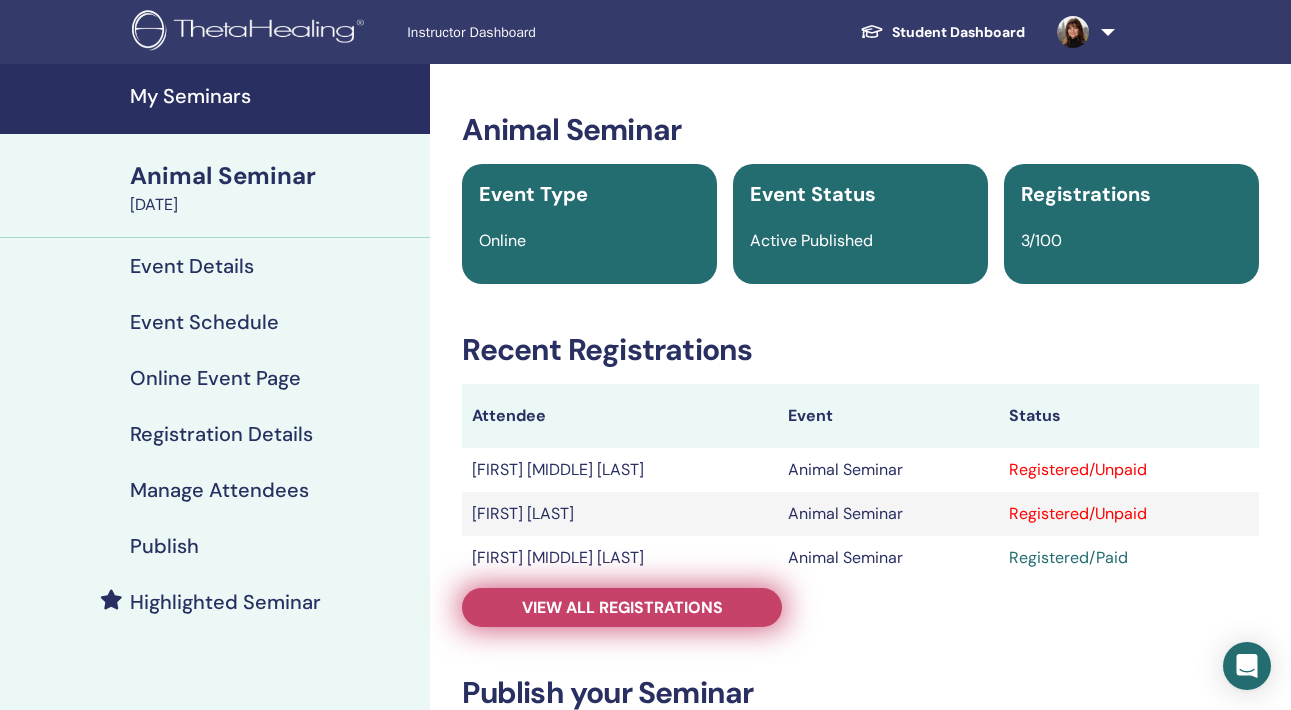 click on "View all registrations" at bounding box center [622, 607] 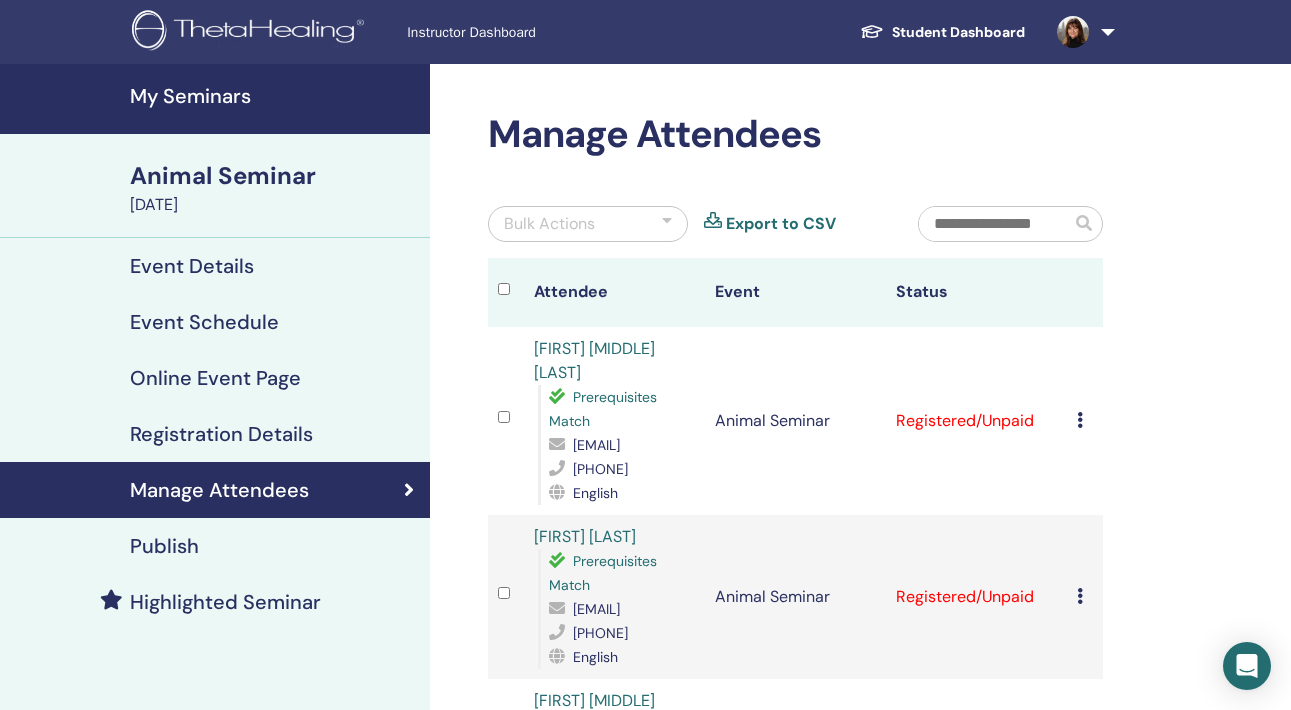 click on "[FIRST] [MIDDLE] [LAST]" at bounding box center (594, 360) 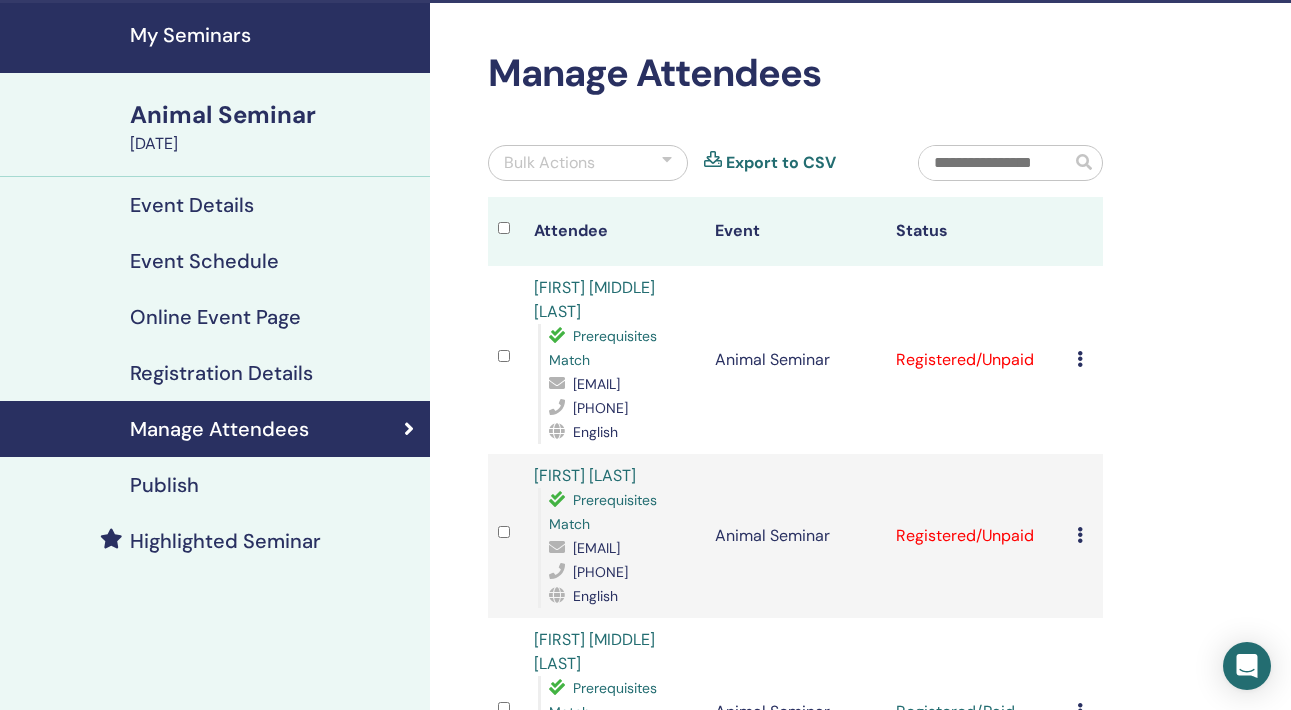 scroll, scrollTop: 62, scrollLeft: 0, axis: vertical 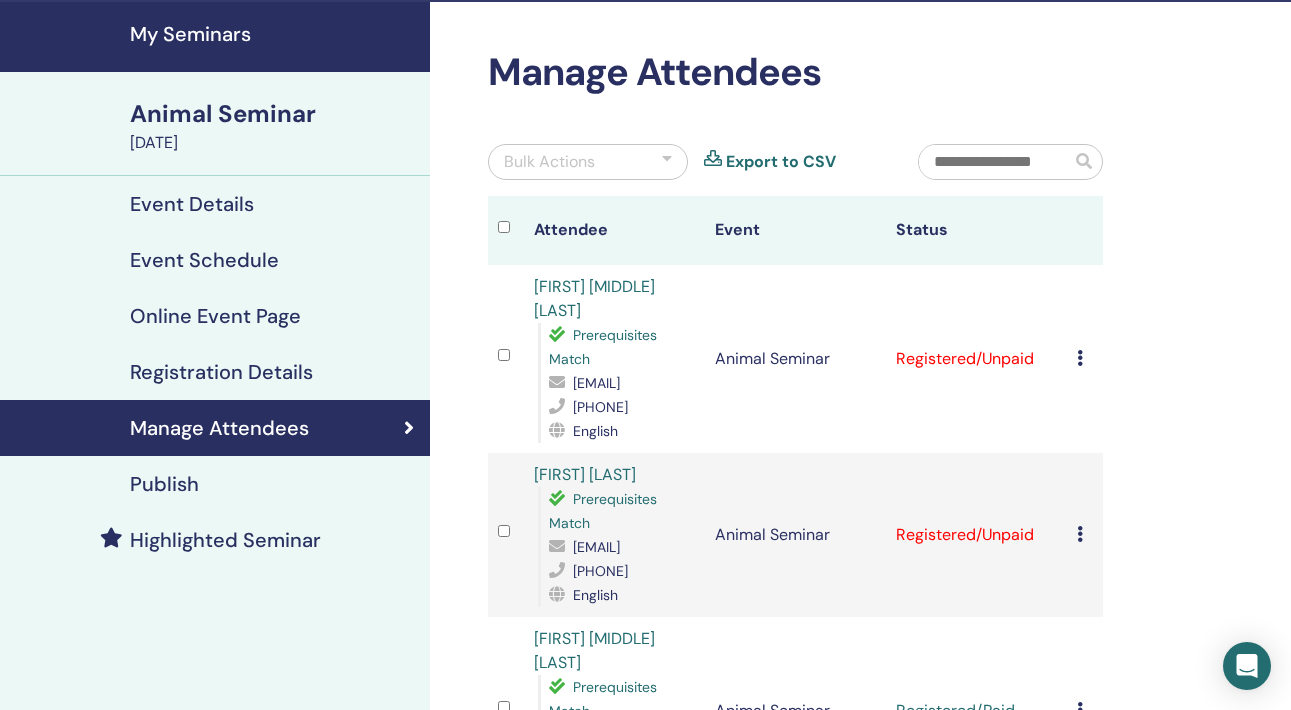 click on "My Seminars" at bounding box center (274, 34) 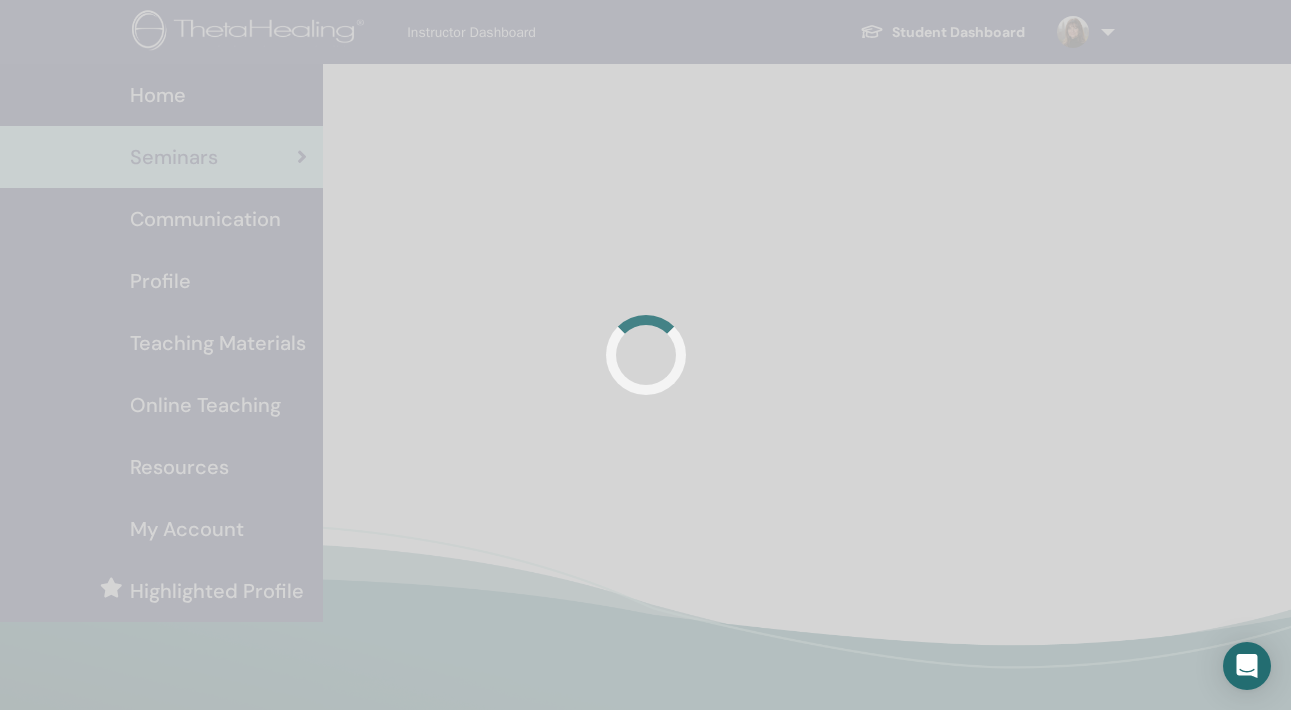 scroll, scrollTop: 0, scrollLeft: 0, axis: both 